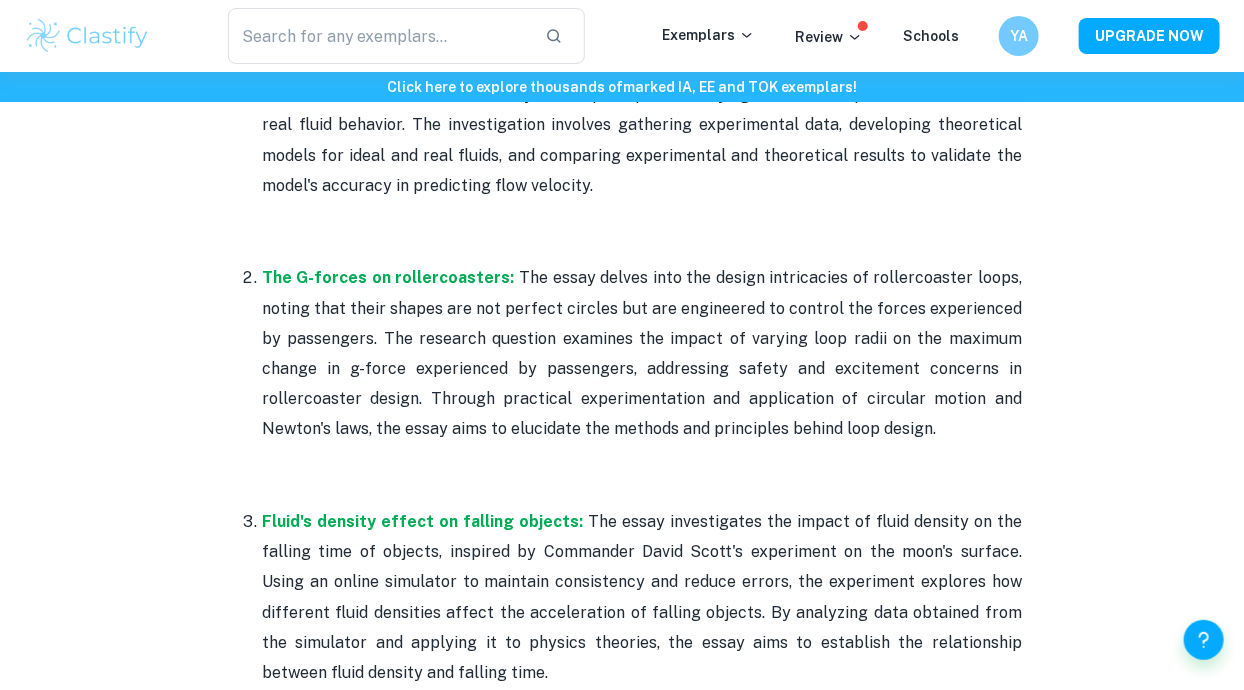 scroll, scrollTop: 984, scrollLeft: 0, axis: vertical 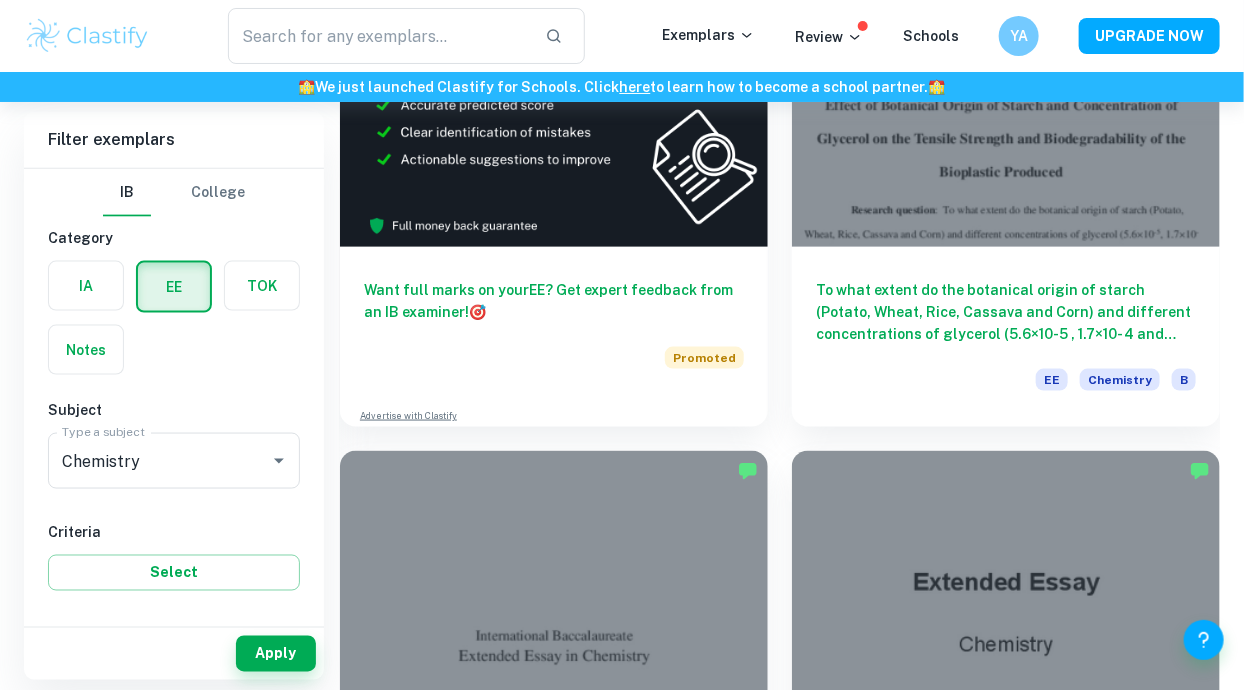 checkbox on "true" 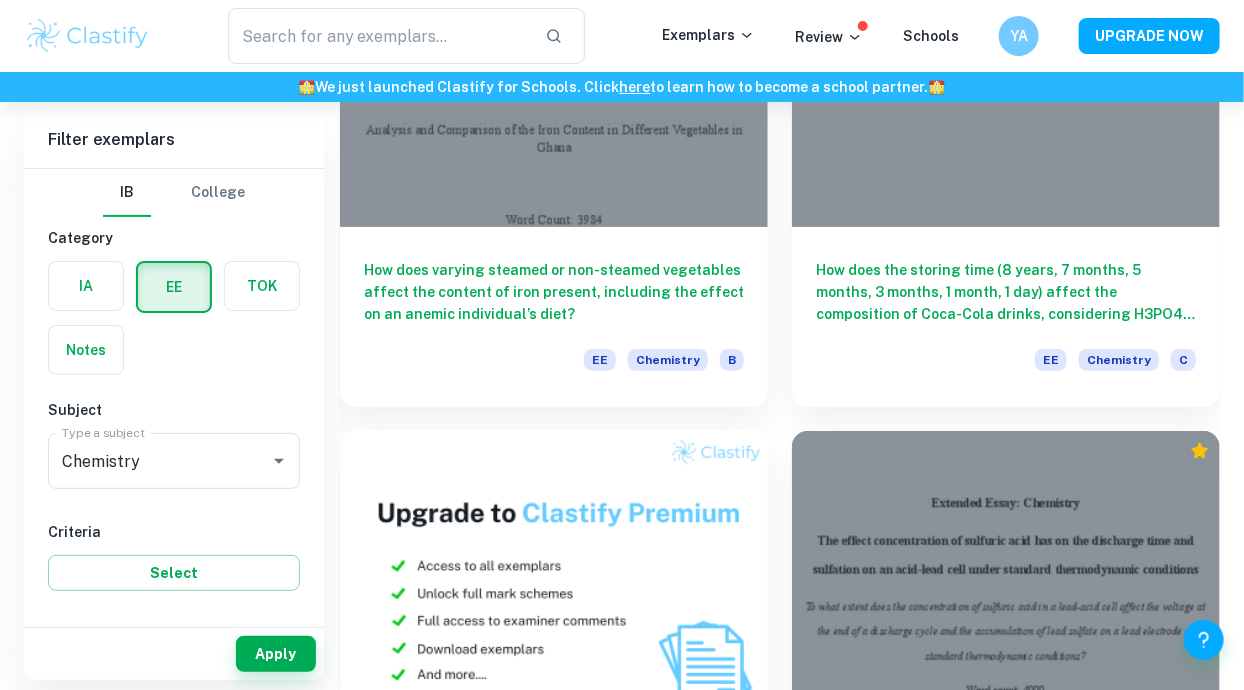 scroll, scrollTop: 5570, scrollLeft: 0, axis: vertical 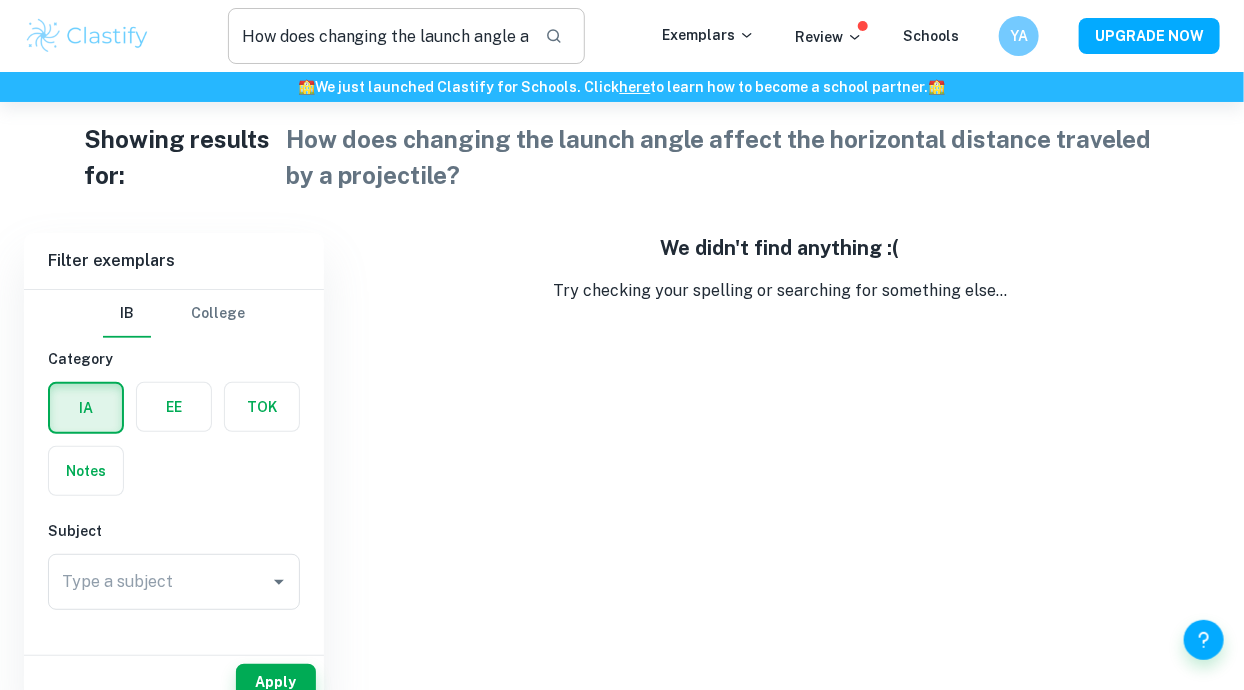 click on "How does changing the launch angle affect the horizontal distance traveled by a projectile?" at bounding box center (379, 36) 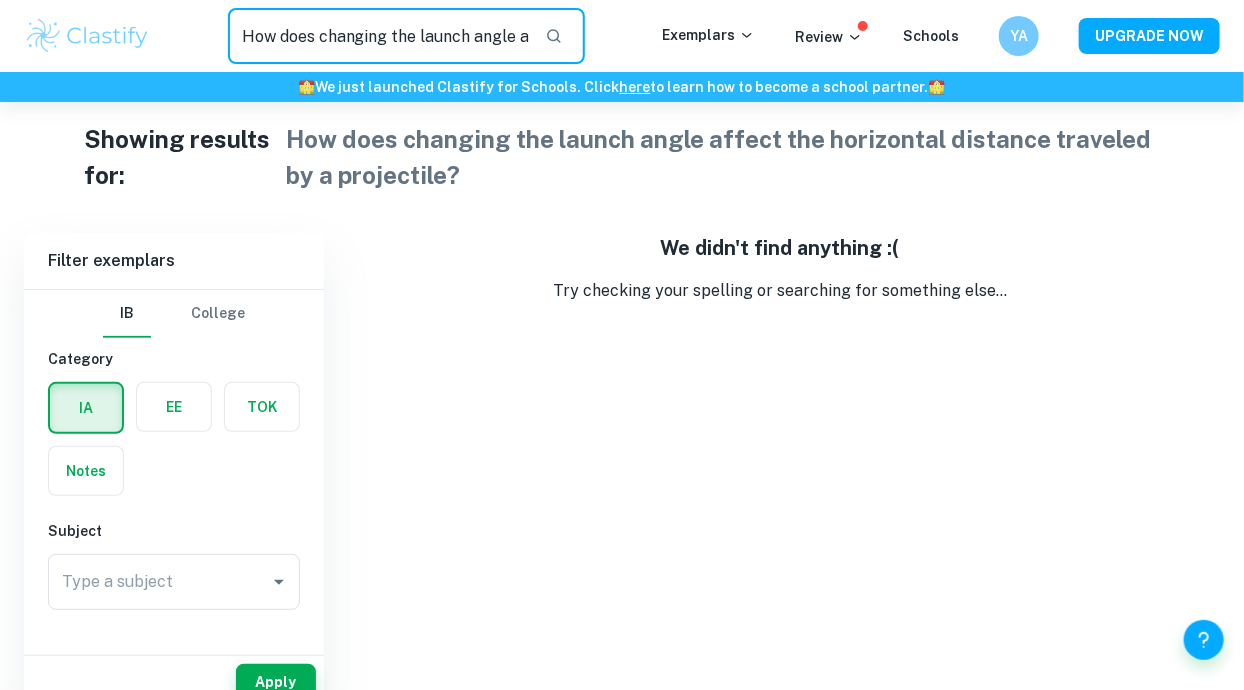 click on "How does changing the launch angle affect the horizontal distance traveled by a projectile?" at bounding box center (379, 36) 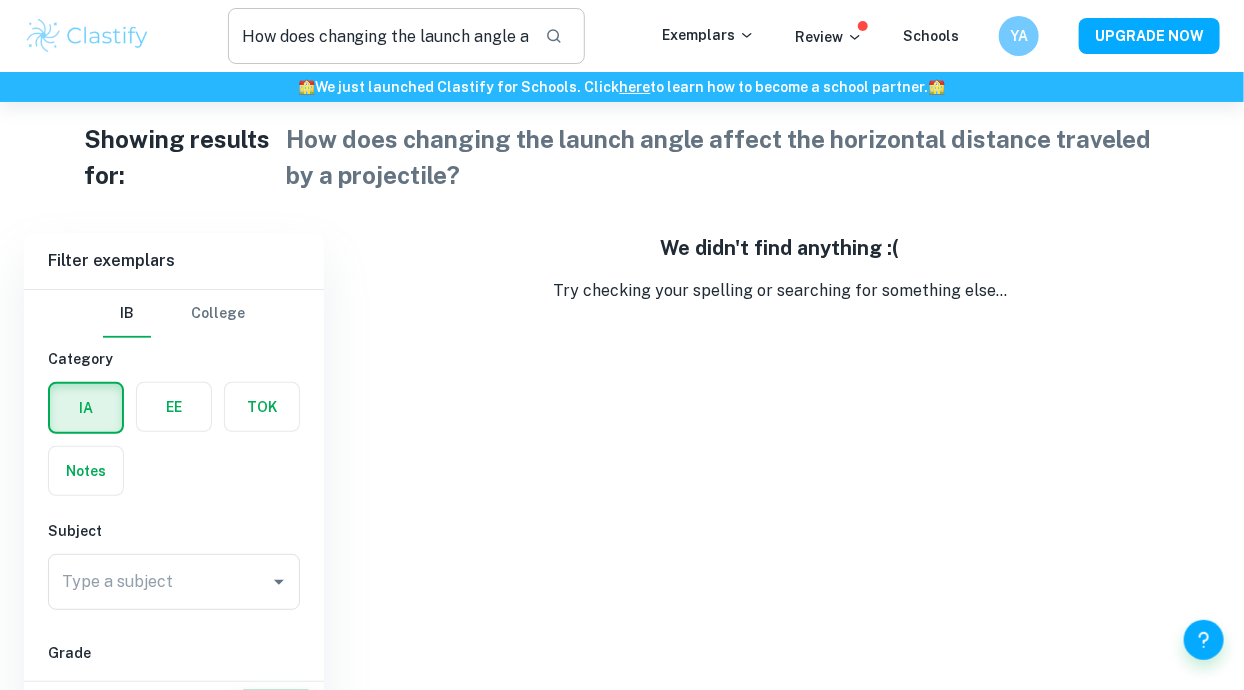 scroll, scrollTop: 47, scrollLeft: 0, axis: vertical 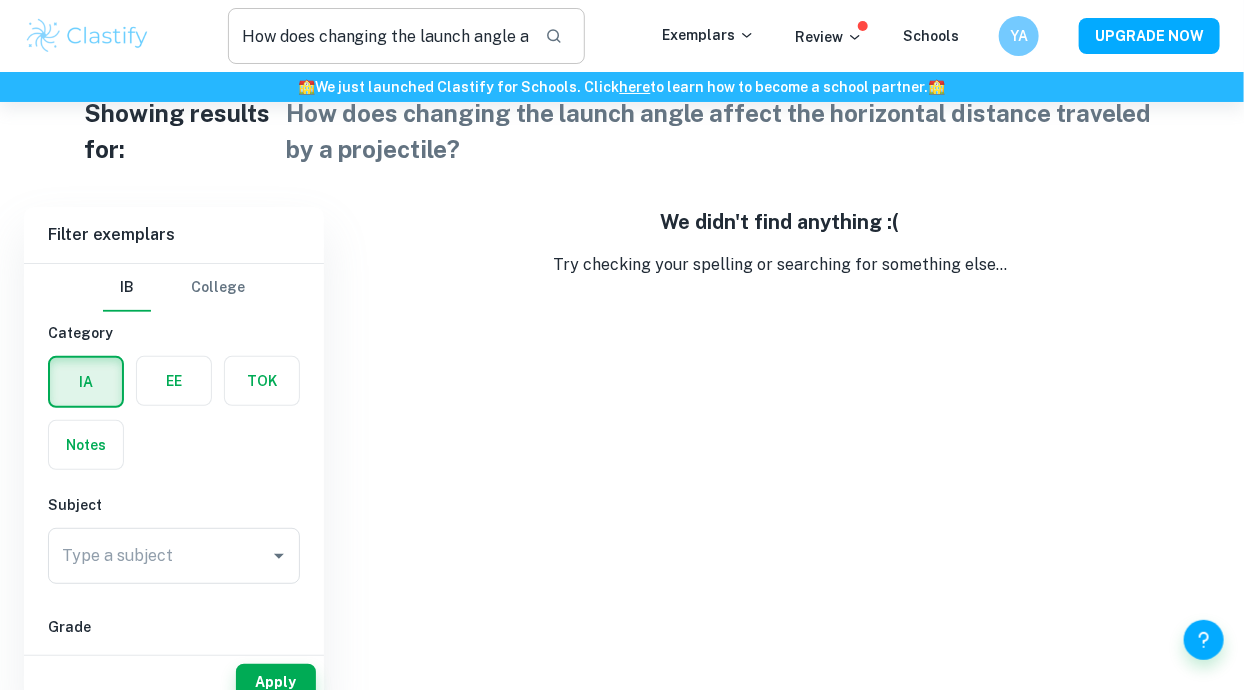 click on "How does changing the launch angle affect the horizontal distance traveled by a projectile?" at bounding box center [379, 36] 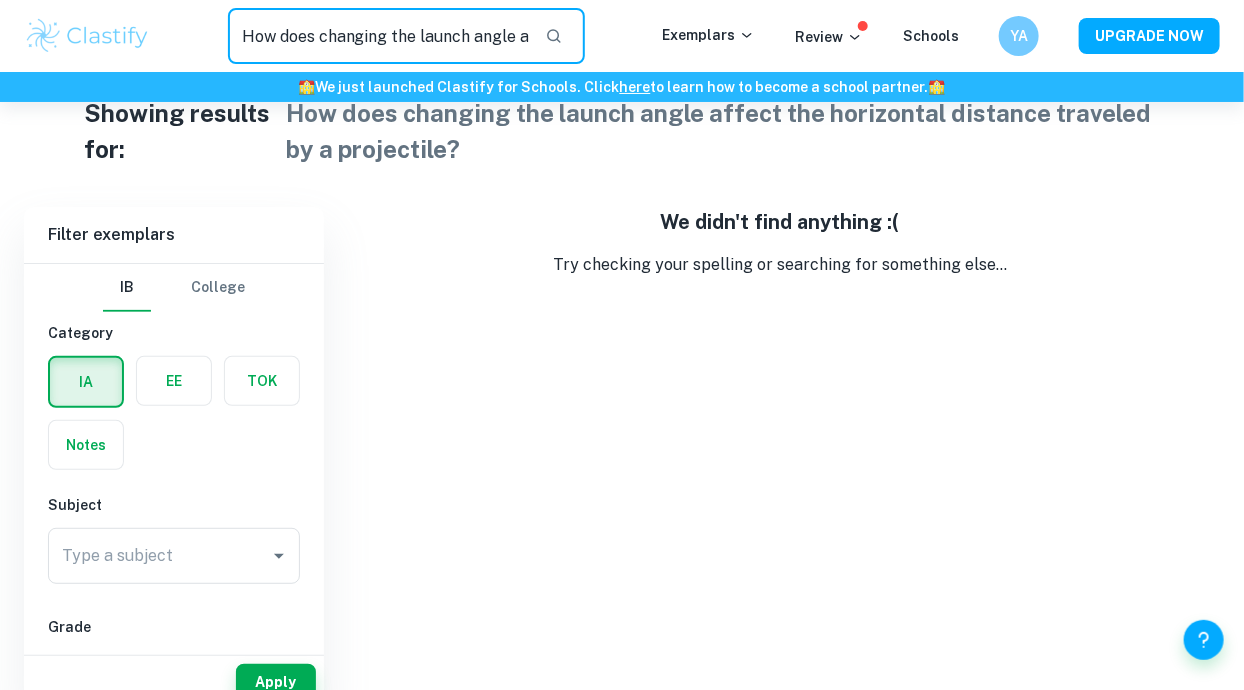 click on "How does changing the launch angle affect the horizontal distance traveled by a projectile?" at bounding box center (379, 36) 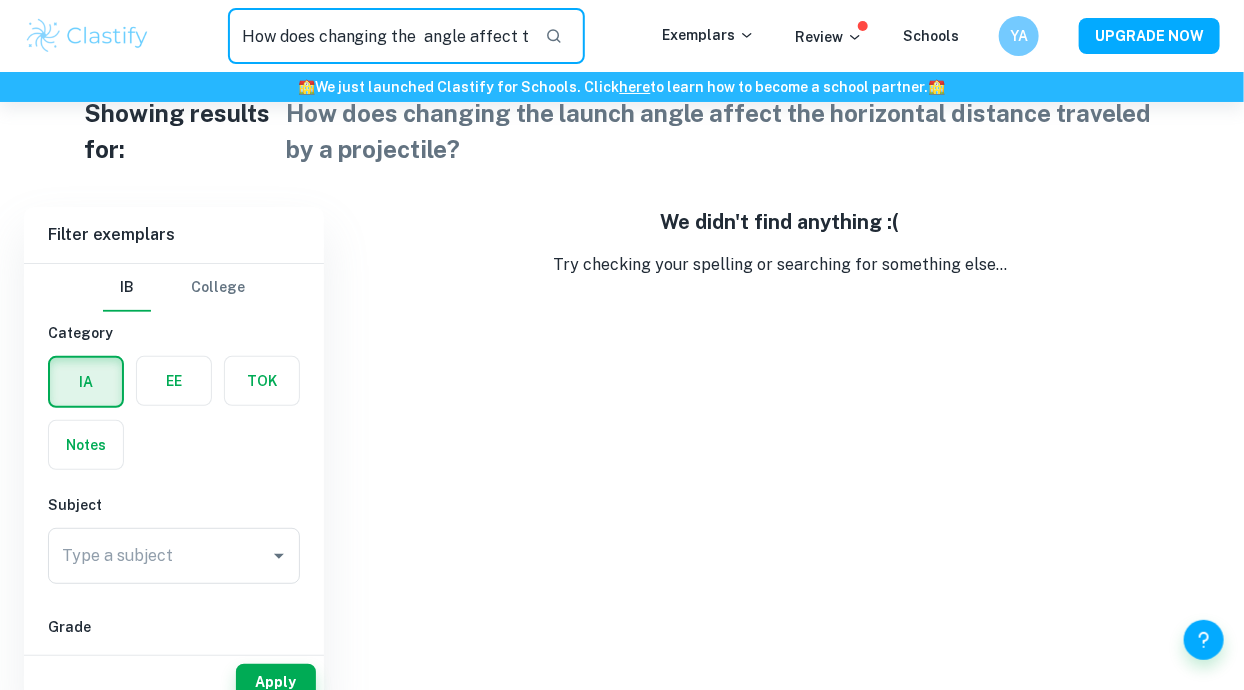 click on "How does changing the  angle affect the horizontal distance traveled by a projectile?" at bounding box center (379, 36) 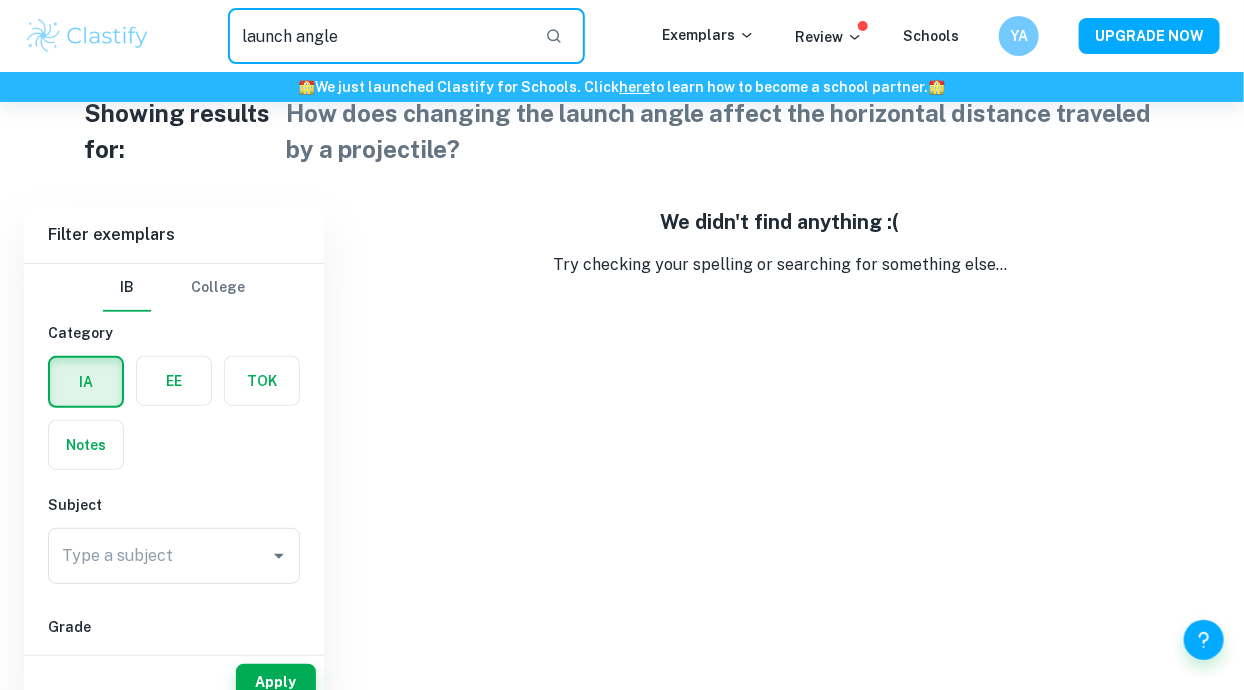 type on "launch angle" 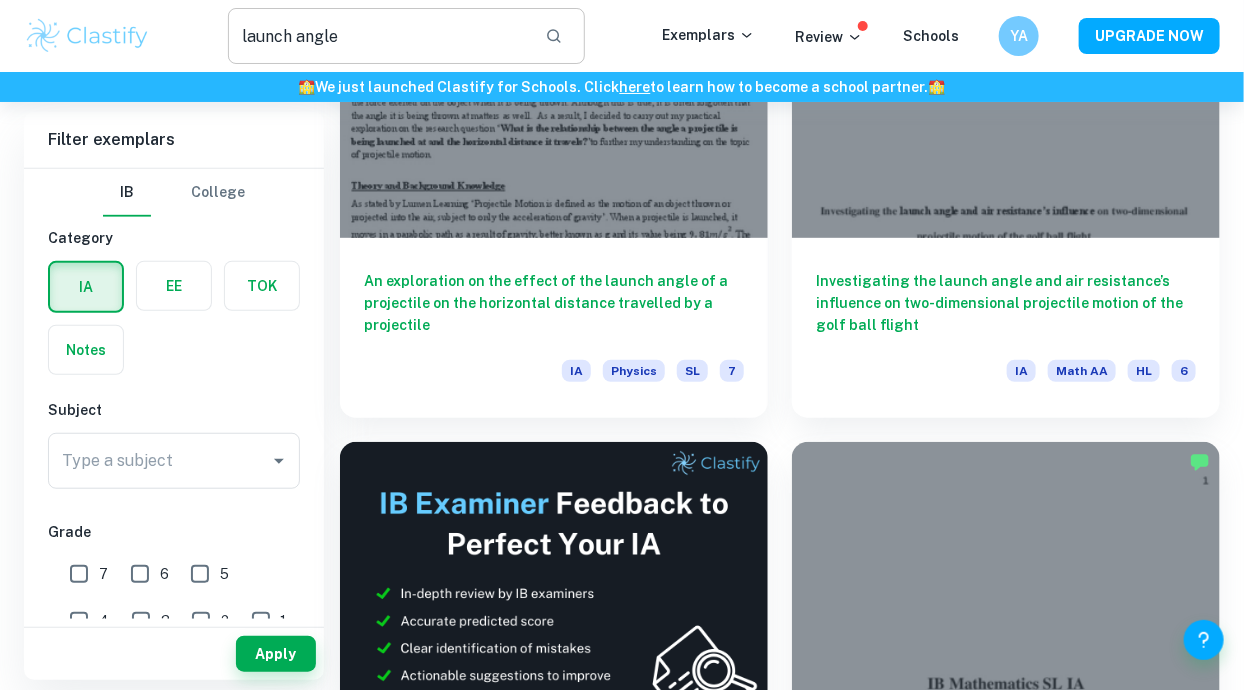 scroll, scrollTop: 302, scrollLeft: 0, axis: vertical 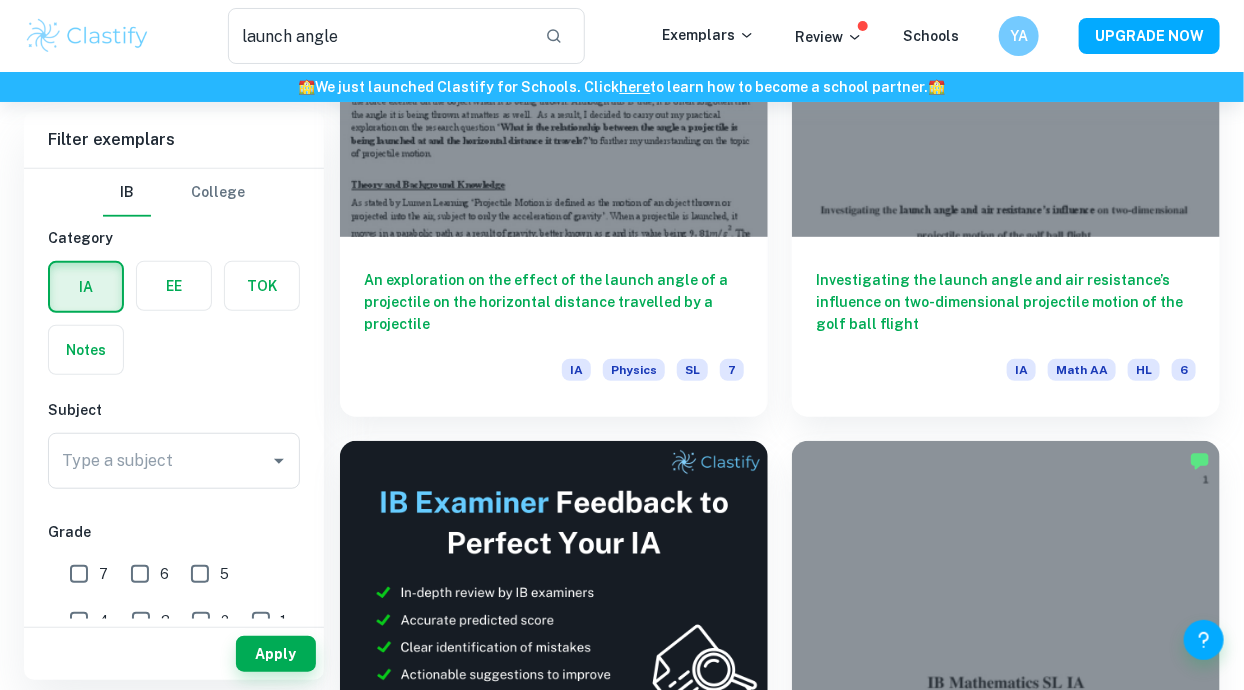 click at bounding box center [174, 286] 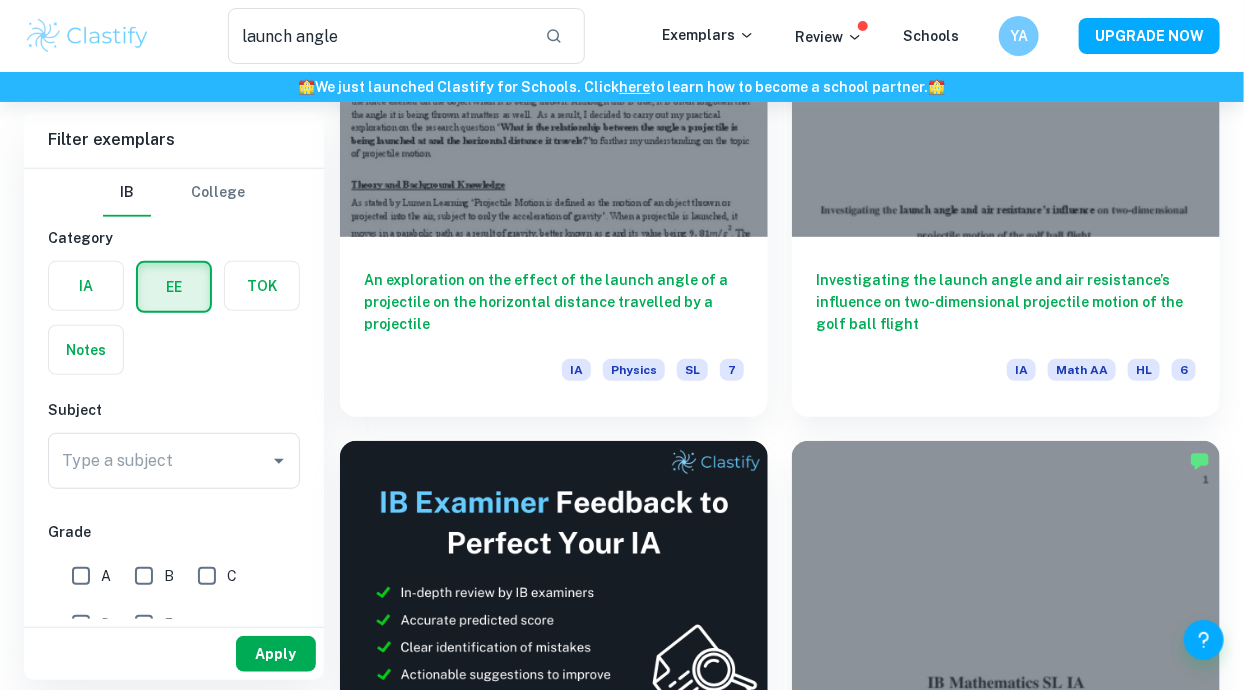 click on "Apply" at bounding box center (276, 654) 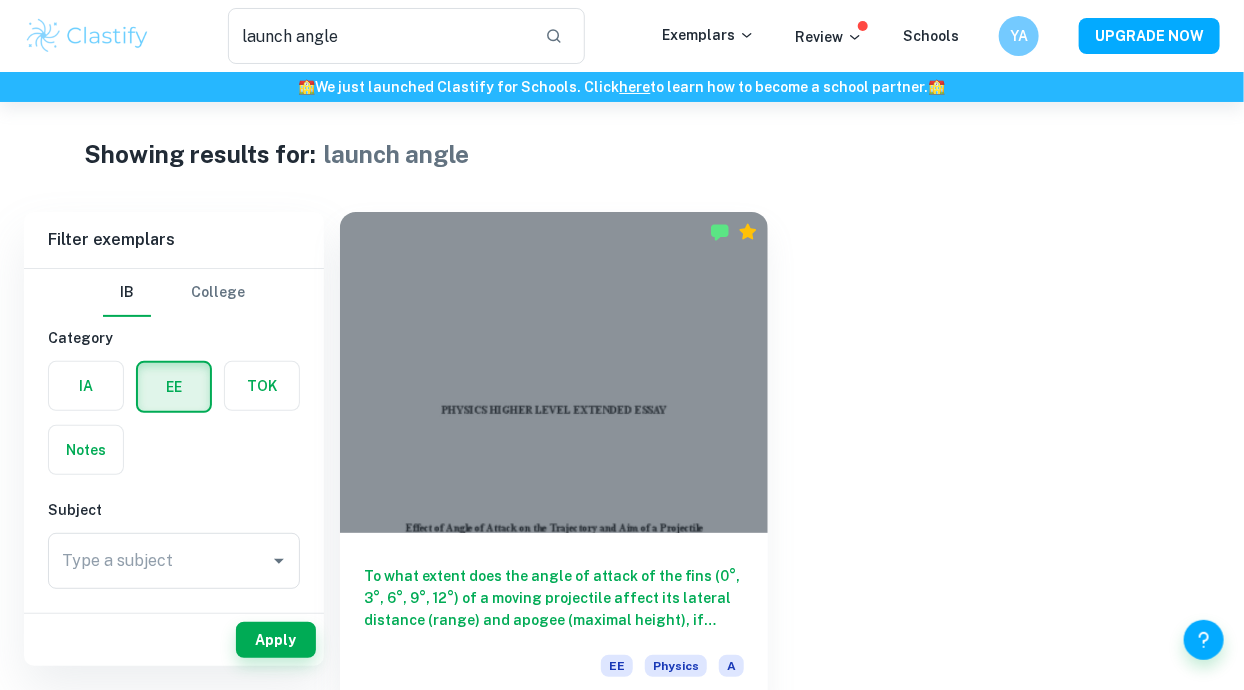 scroll, scrollTop: 0, scrollLeft: 0, axis: both 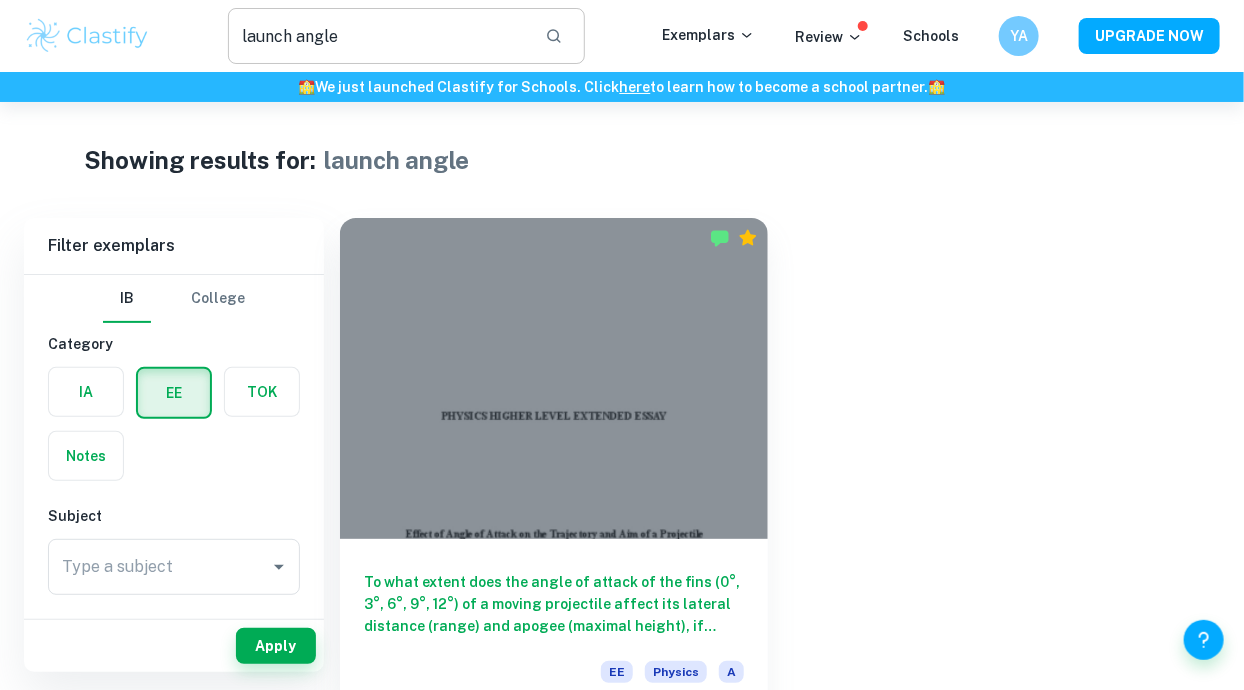 click on "launch angle" at bounding box center (379, 36) 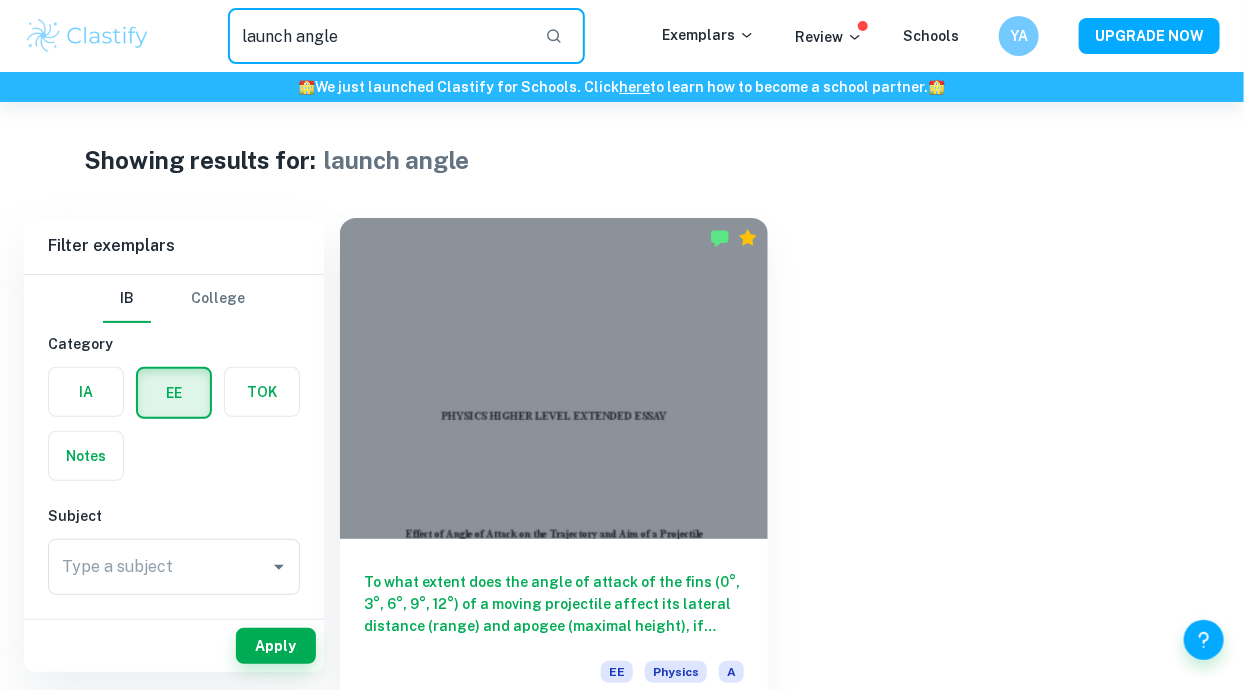 click on "launch angle" at bounding box center [379, 36] 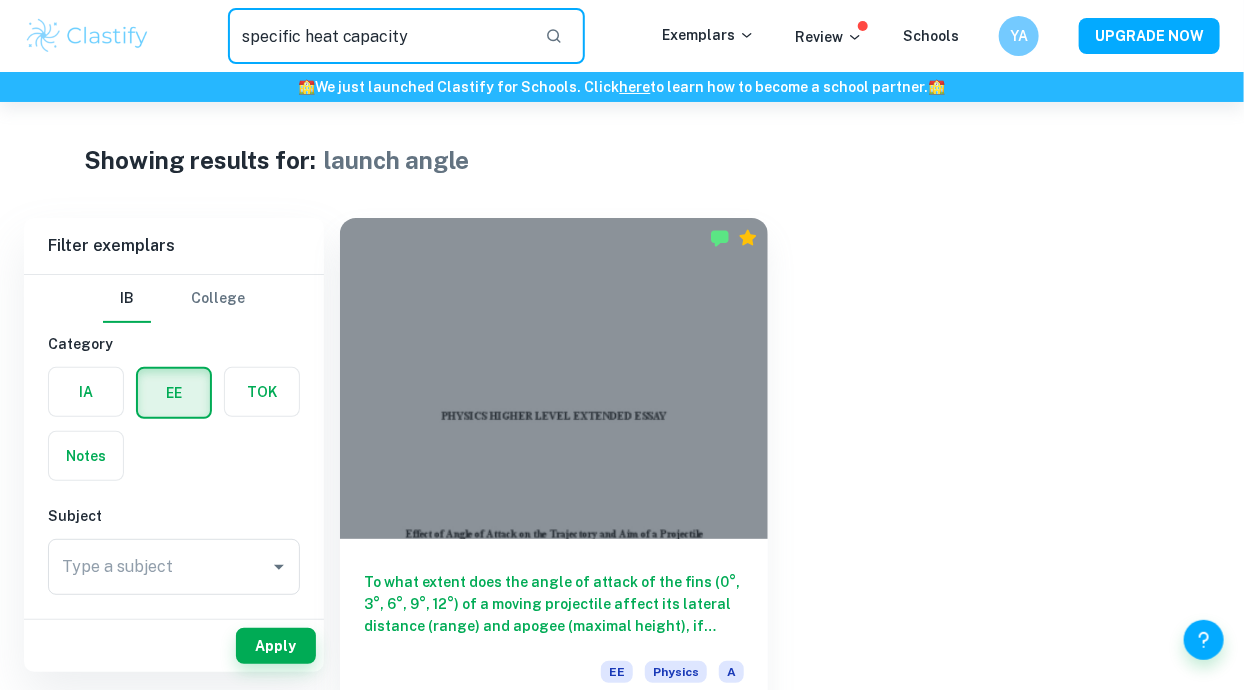 type on "specific heat capacity" 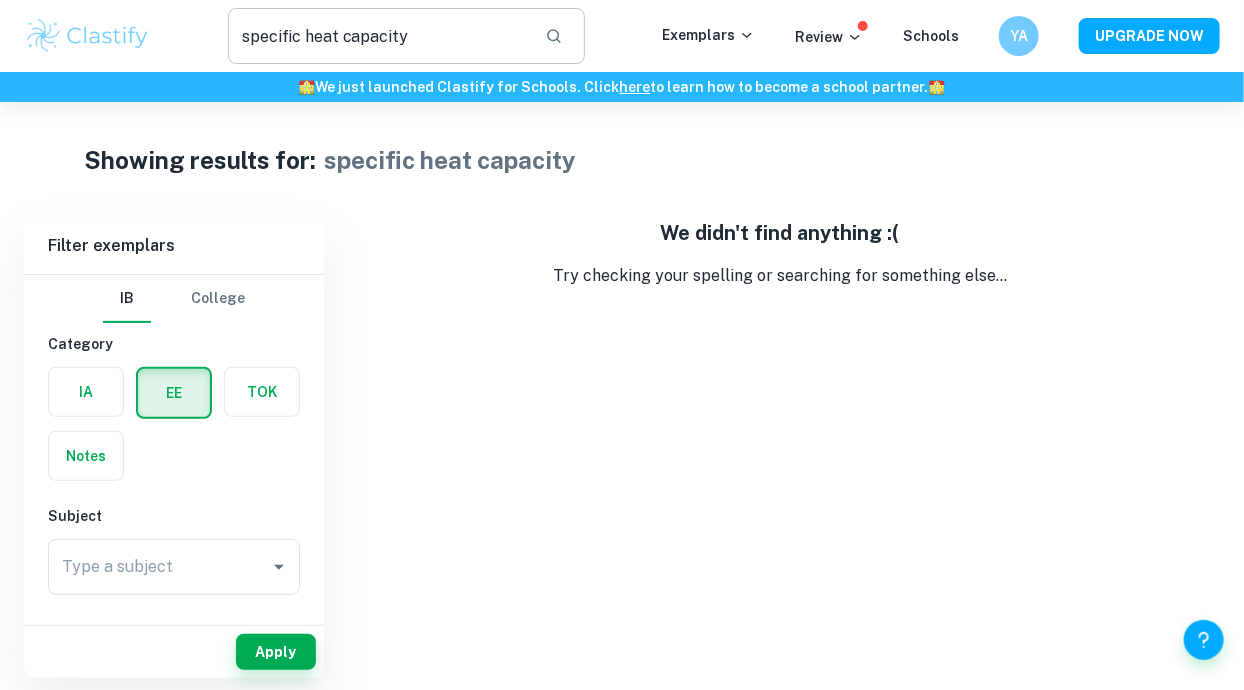 scroll, scrollTop: 6, scrollLeft: 0, axis: vertical 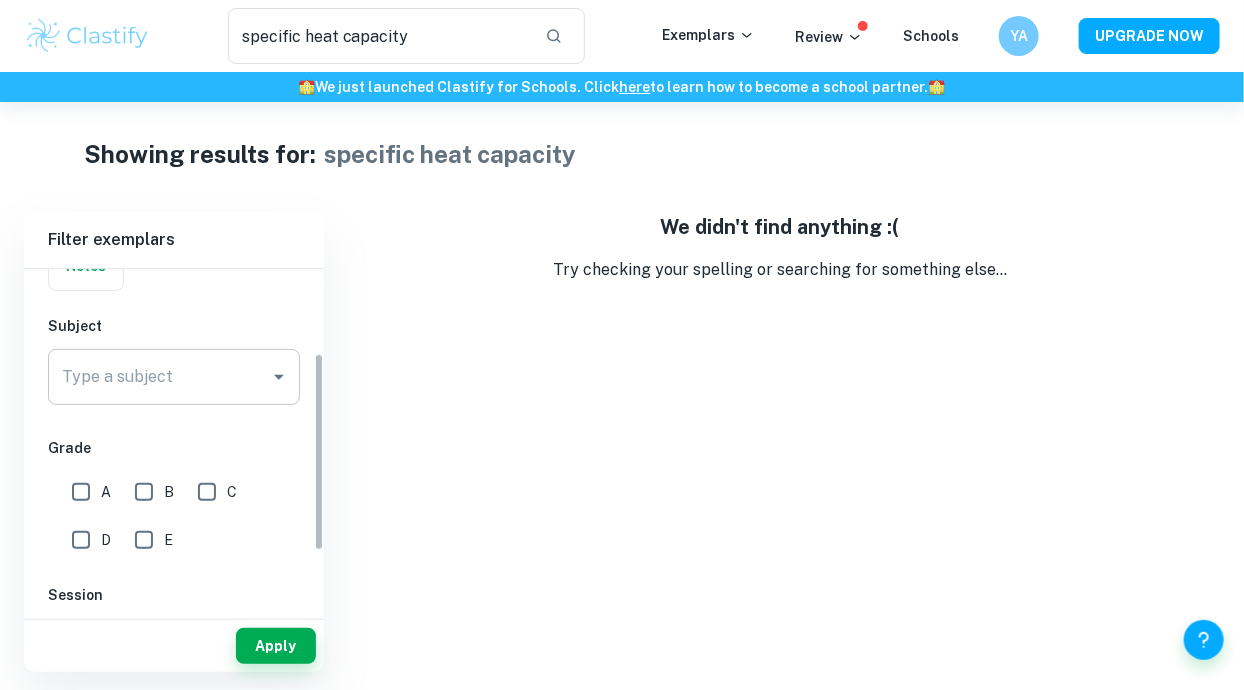 click 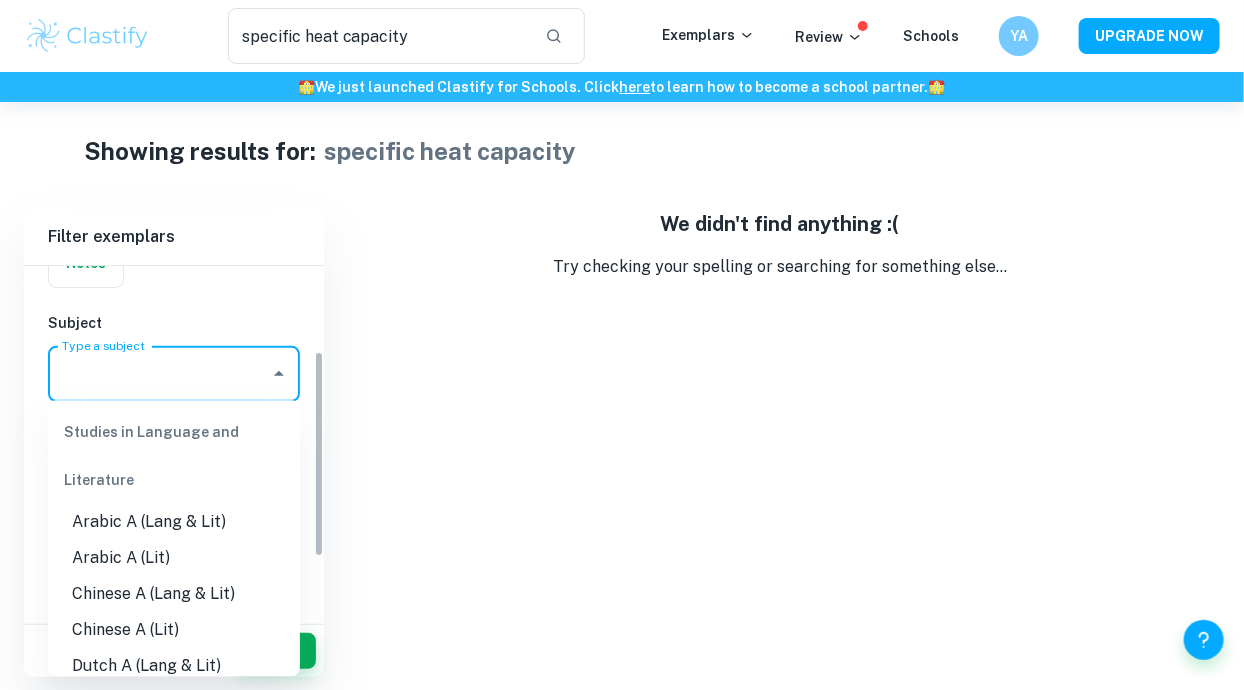 scroll, scrollTop: 13, scrollLeft: 0, axis: vertical 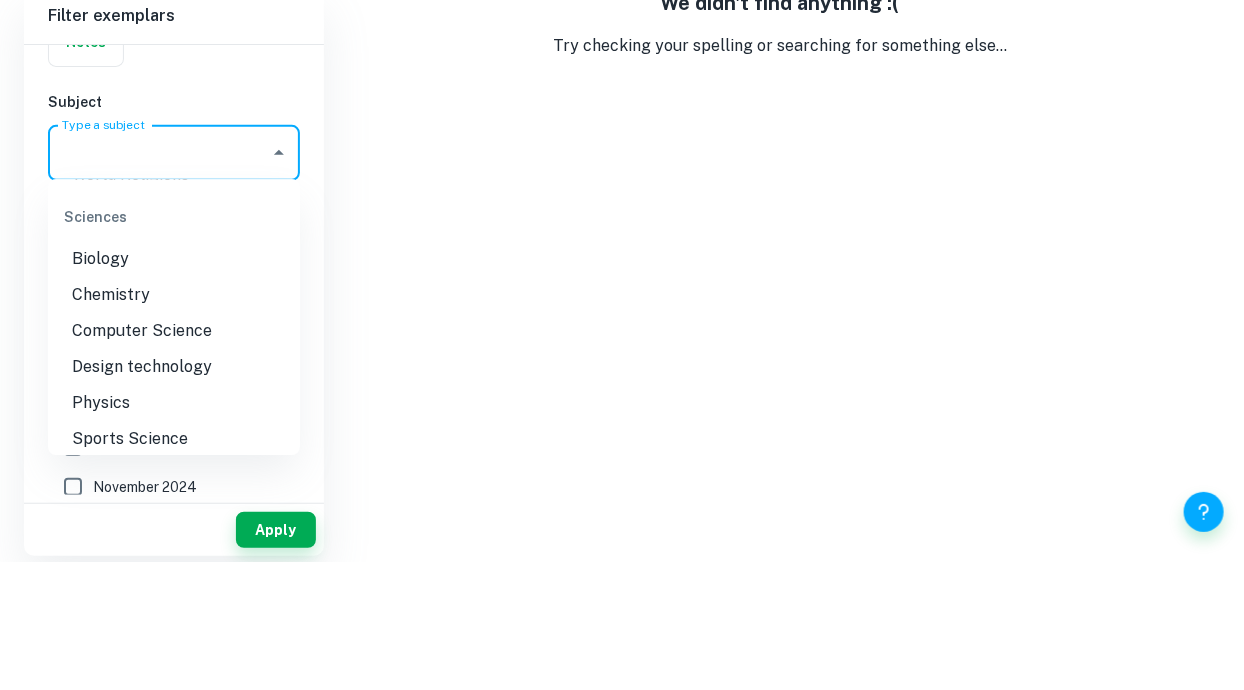 click on "Physics" at bounding box center (174, 531) 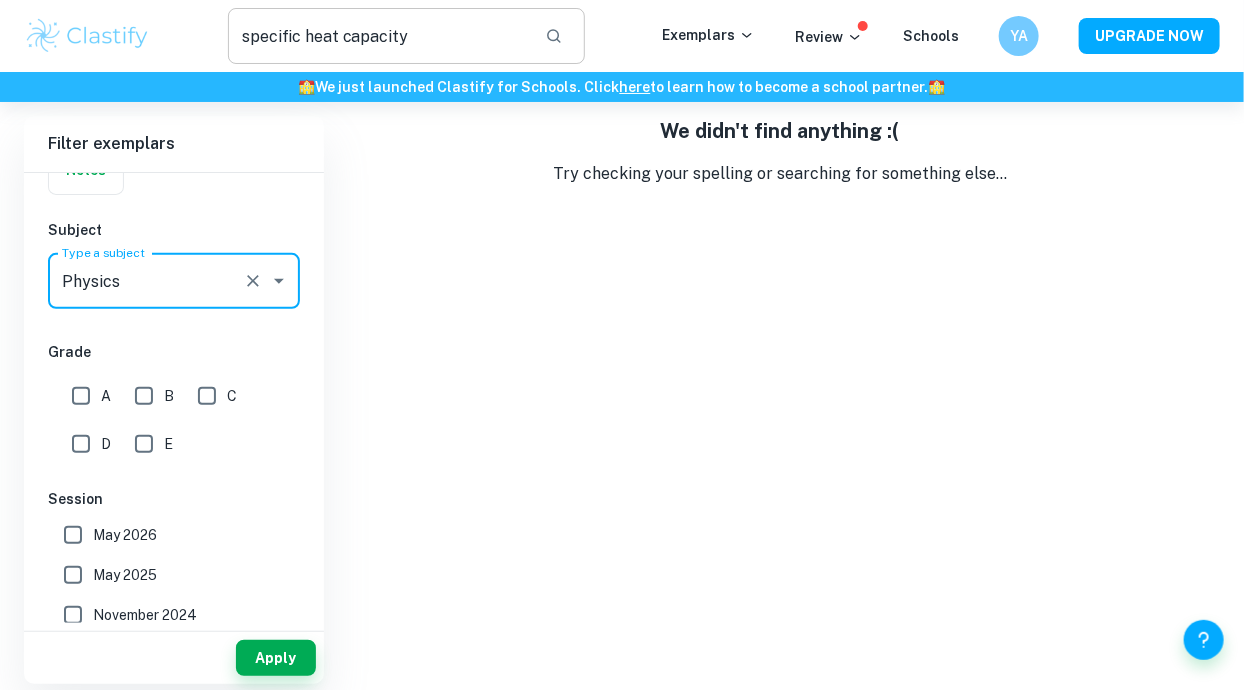 click on "specific heat capacity" at bounding box center (379, 36) 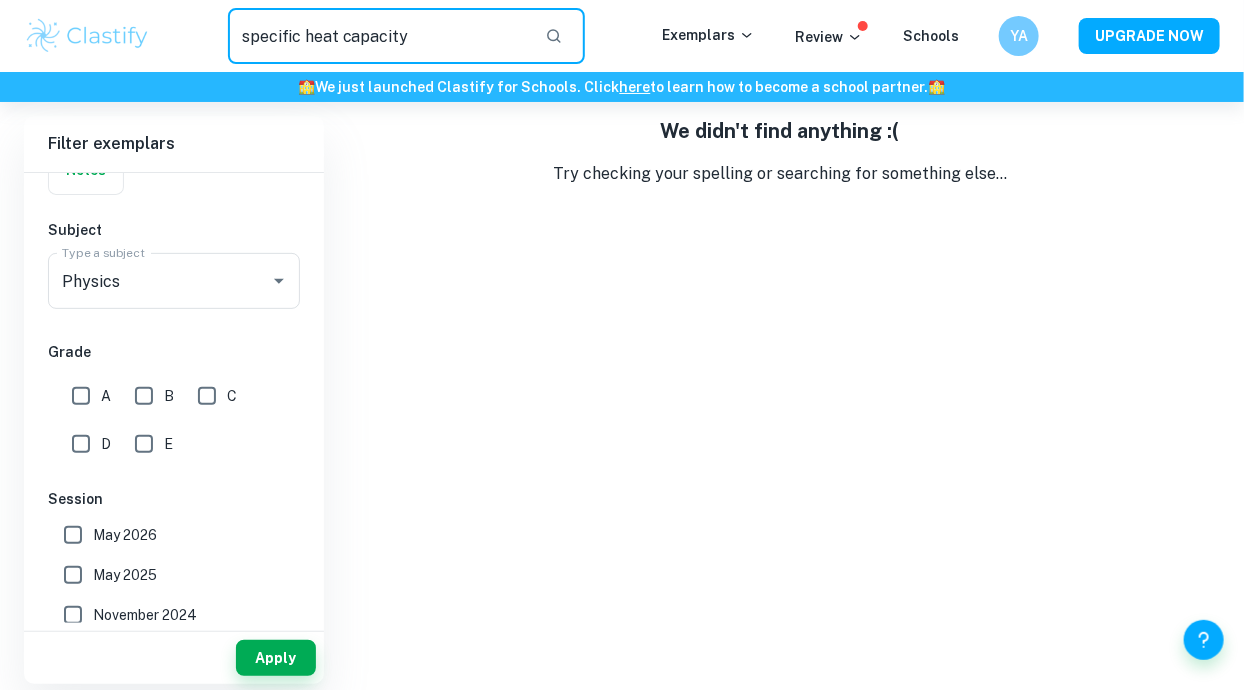 click on "specific heat capacity" at bounding box center (379, 36) 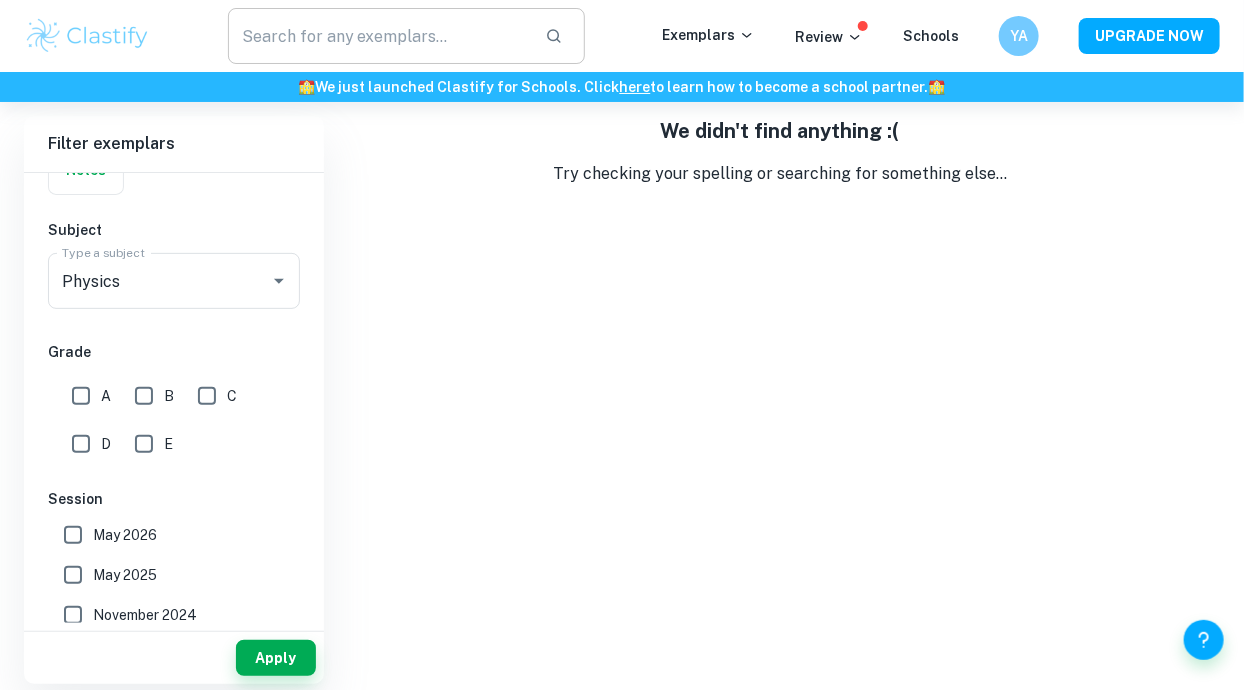 scroll, scrollTop: 188, scrollLeft: 0, axis: vertical 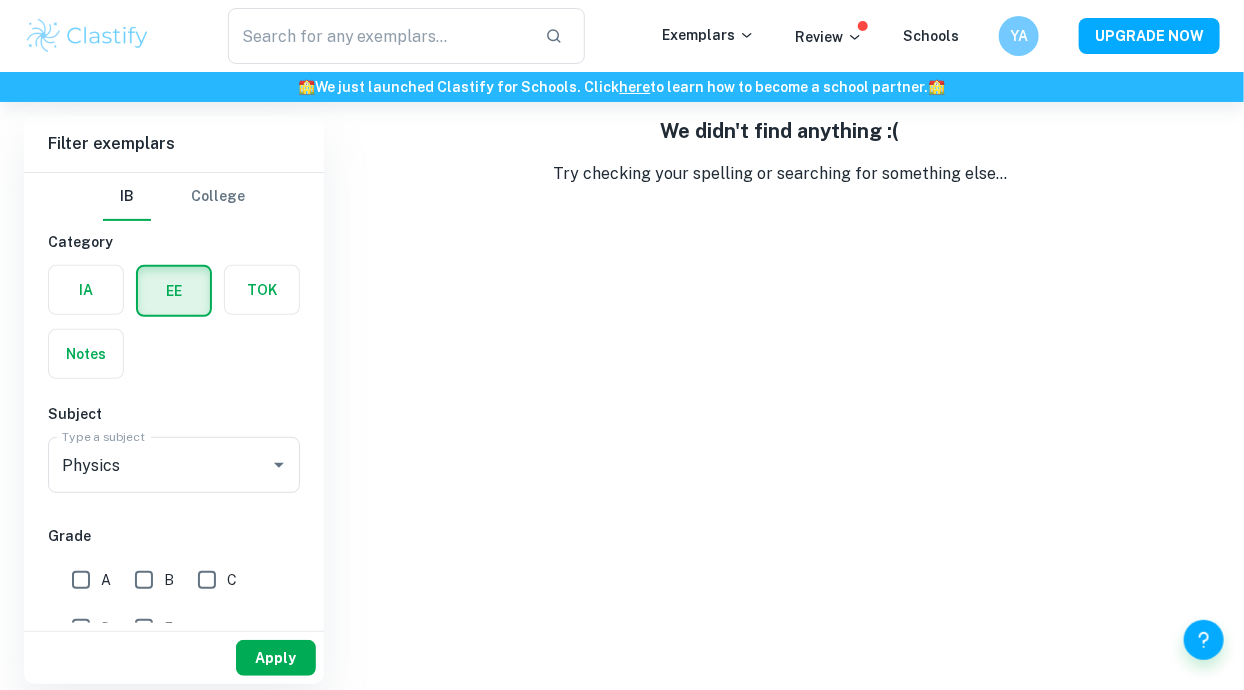 click on "Apply" at bounding box center (276, 658) 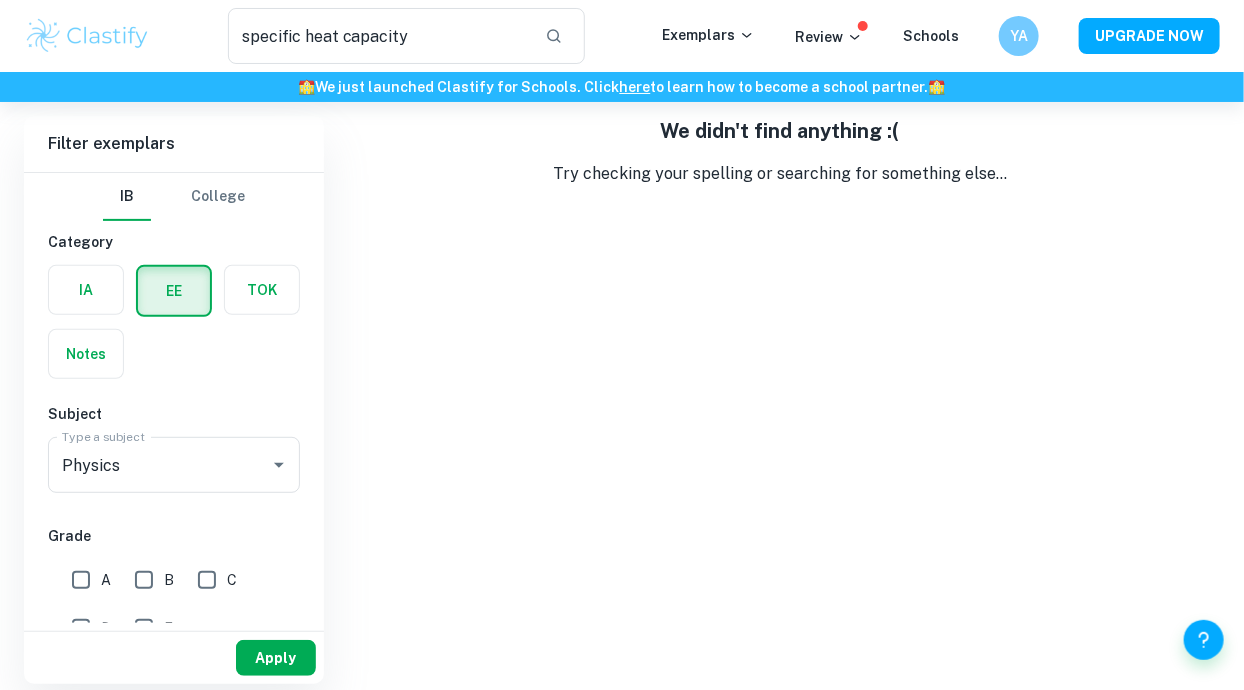 scroll, scrollTop: 0, scrollLeft: 0, axis: both 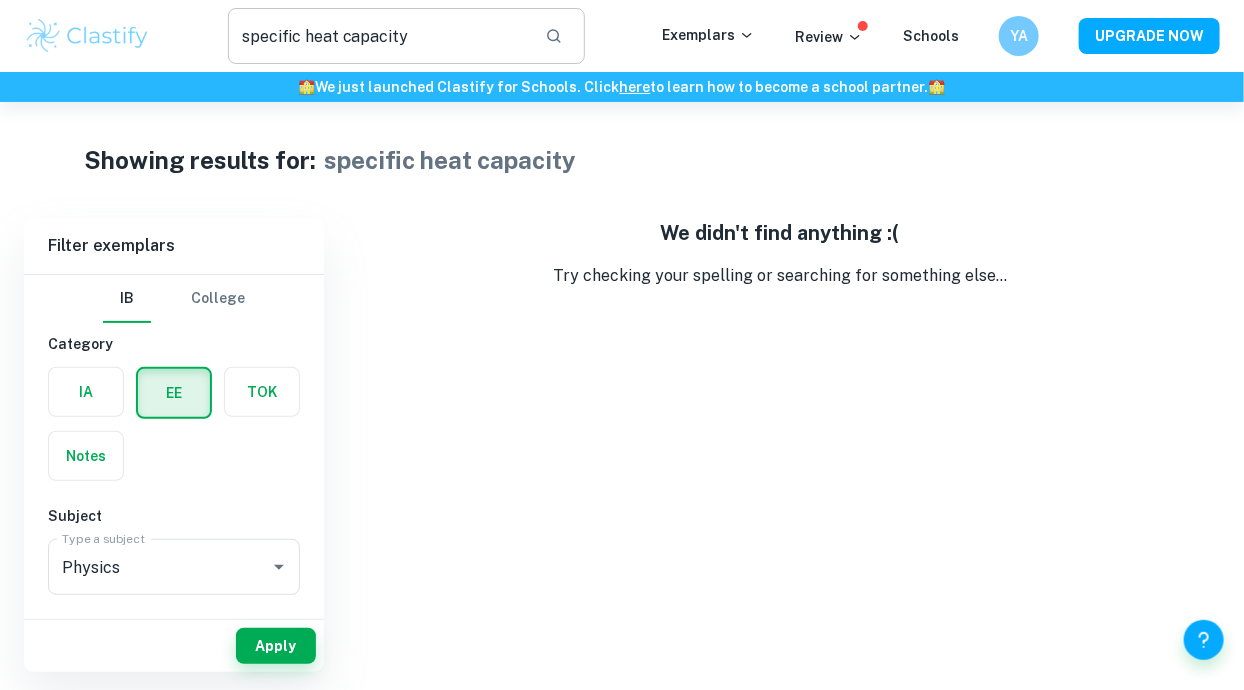 click on "specific heat capacity" at bounding box center (379, 36) 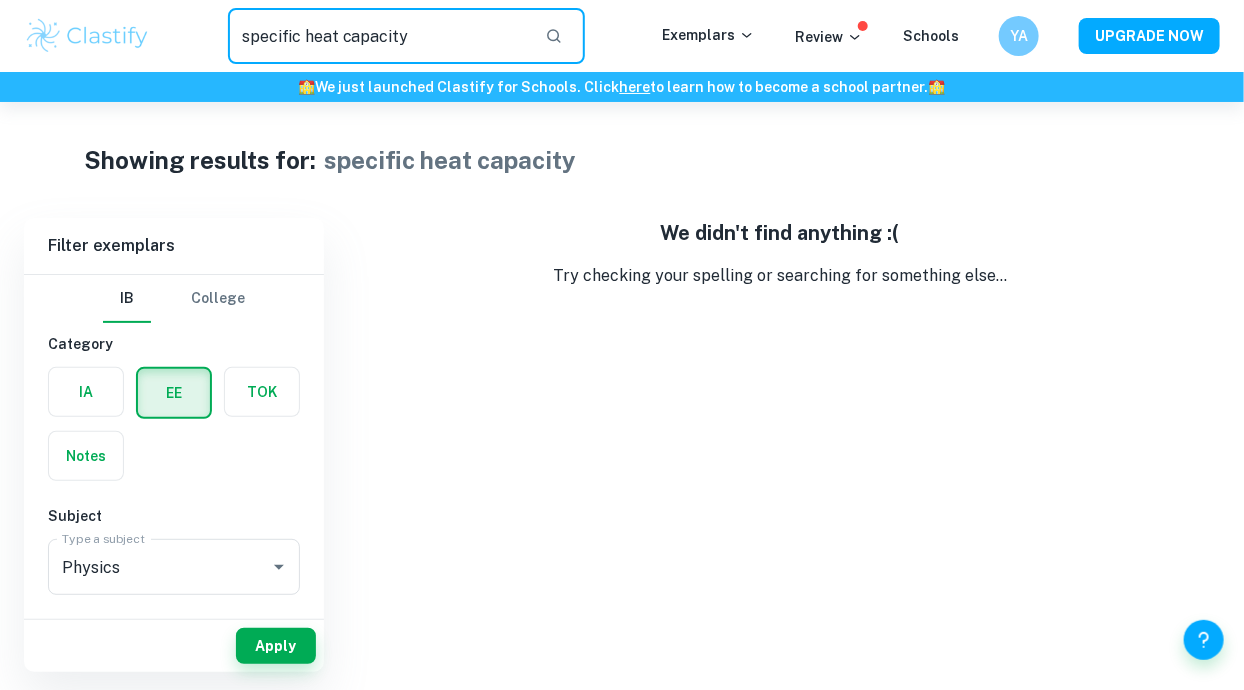click on "specific heat capacity" at bounding box center [379, 36] 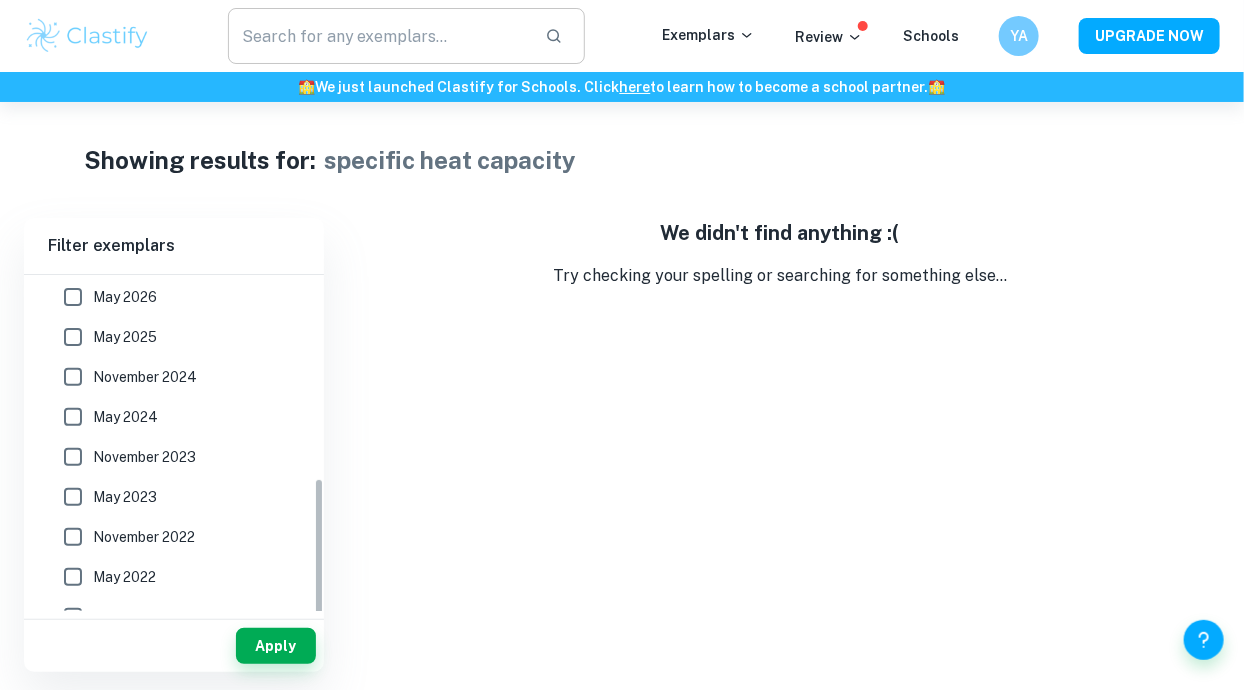 scroll, scrollTop: 533, scrollLeft: 0, axis: vertical 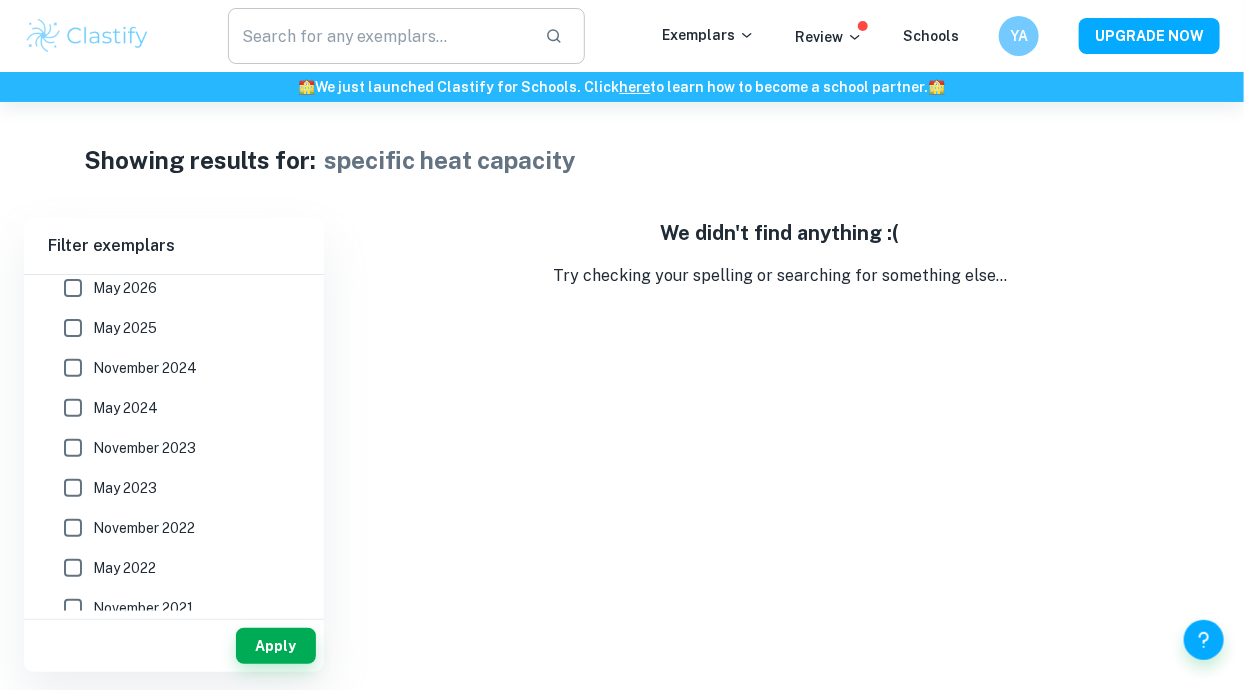 click 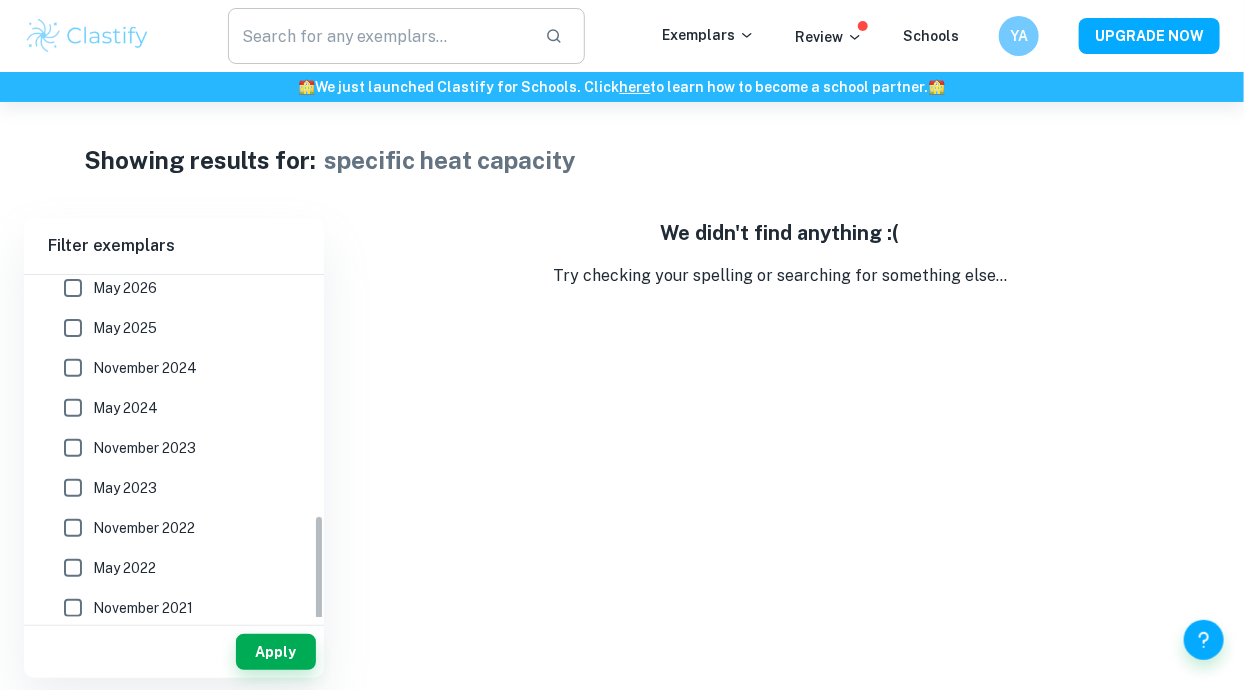 scroll, scrollTop: 6, scrollLeft: 0, axis: vertical 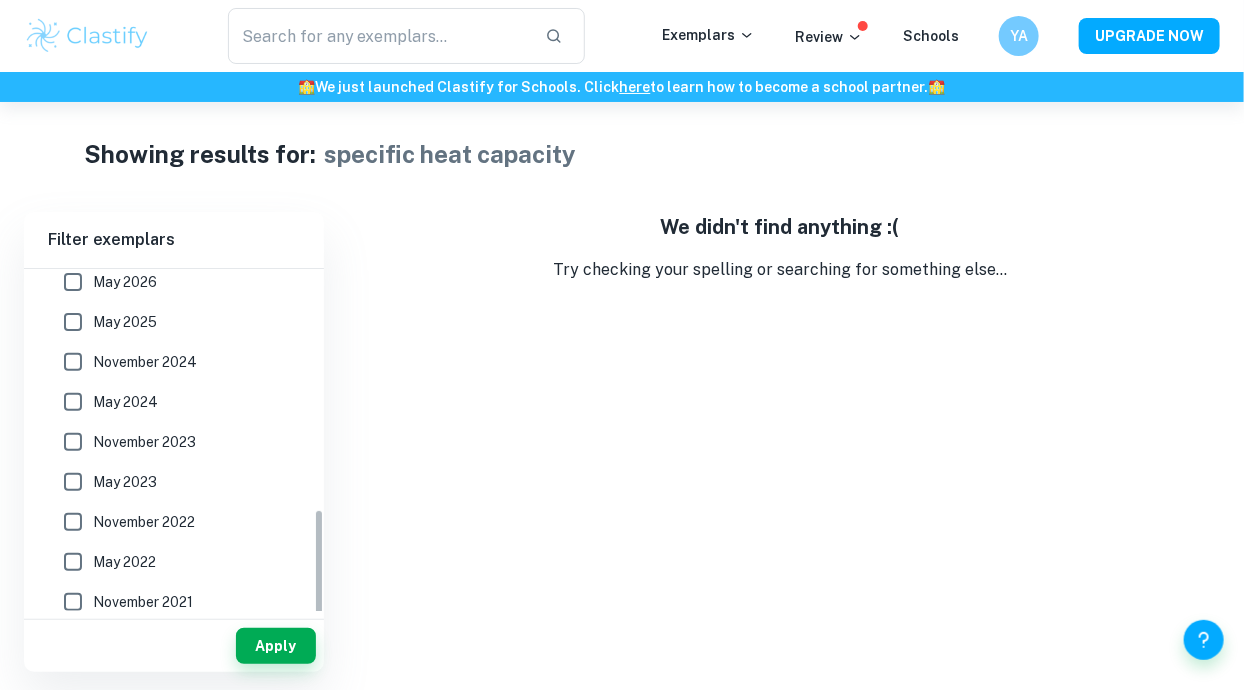 click on "Apply" at bounding box center (174, 646) 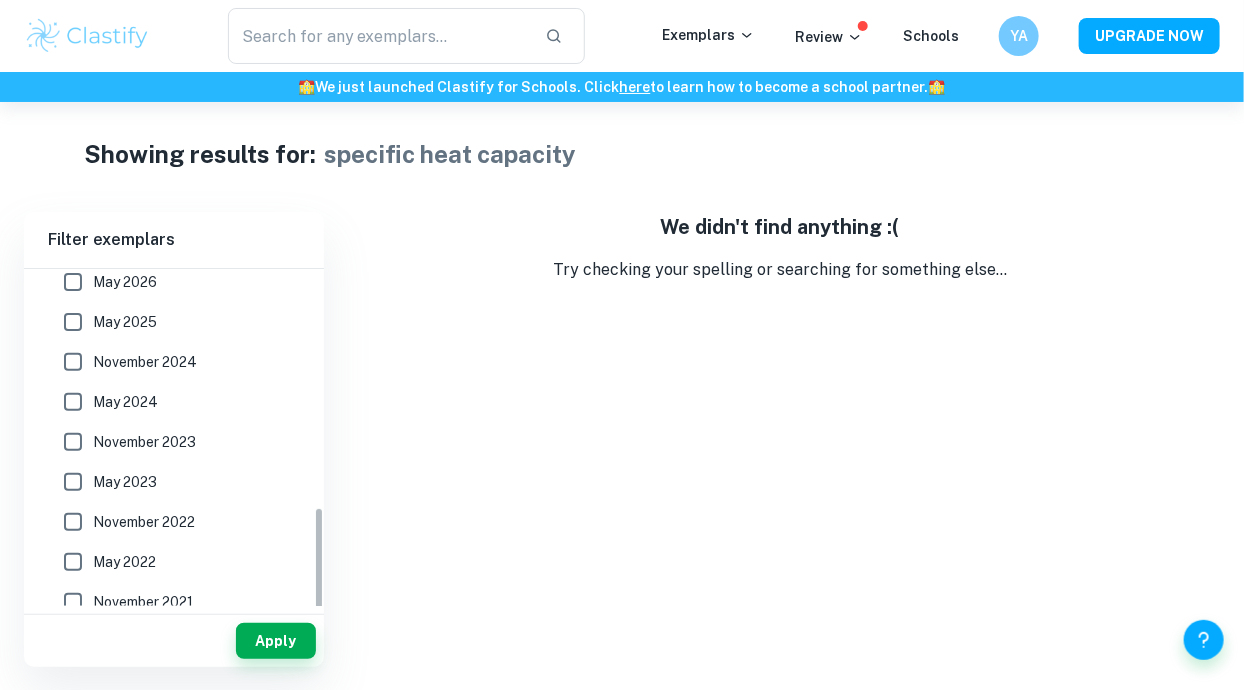 scroll, scrollTop: 532, scrollLeft: 0, axis: vertical 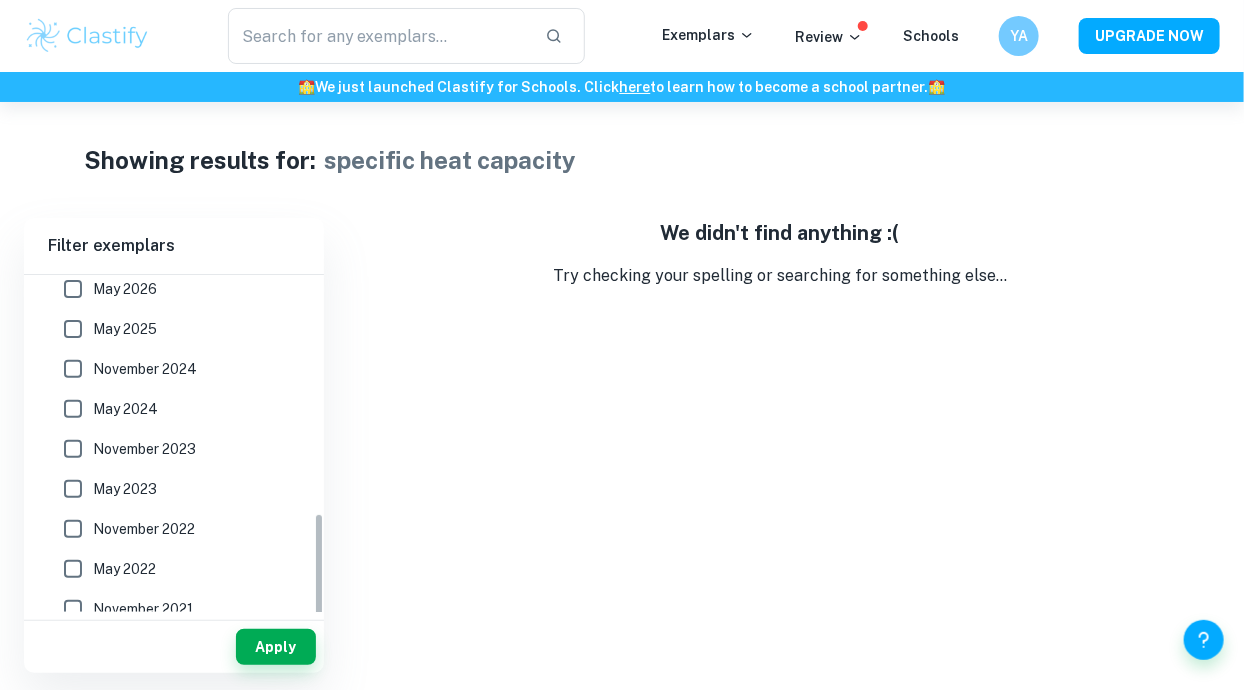 click on "Apply" at bounding box center (276, 647) 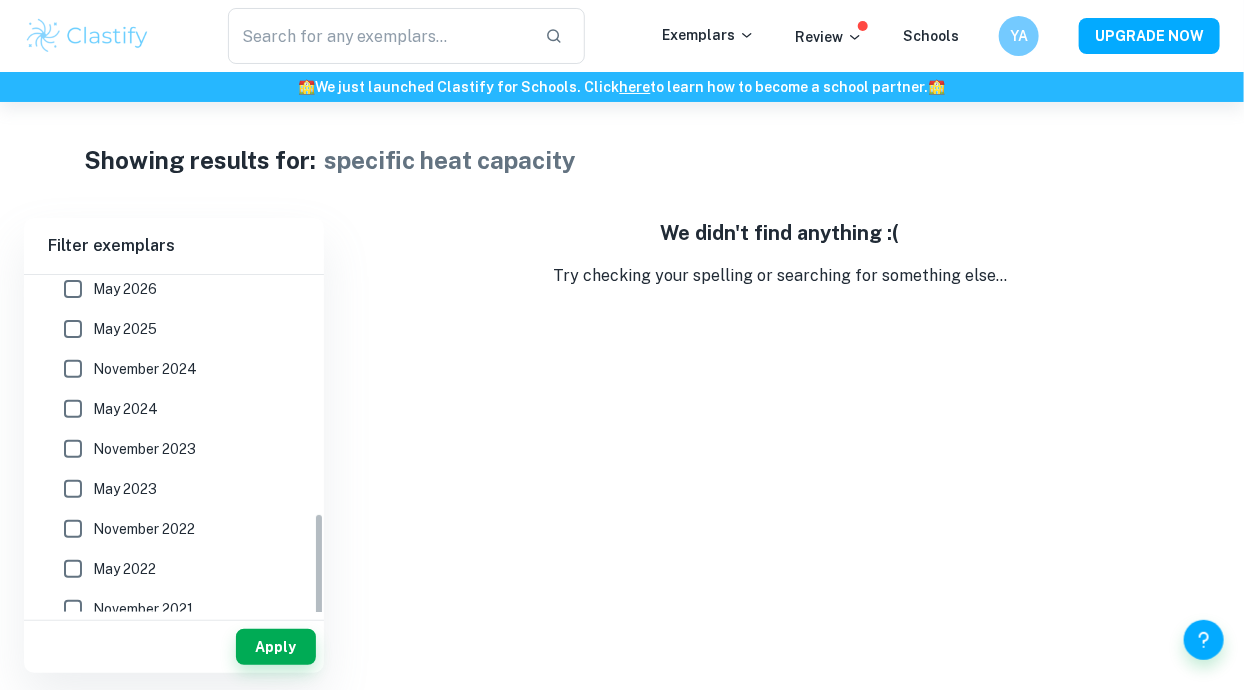 click on "Apply" at bounding box center (174, 647) 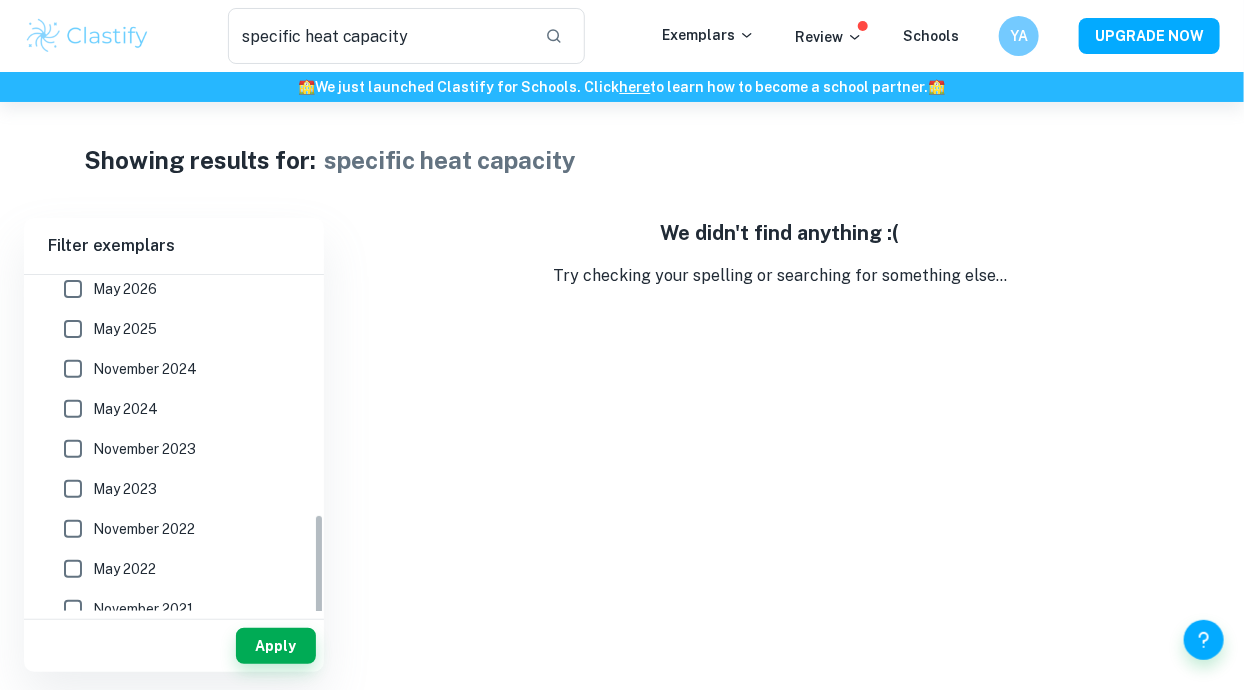 scroll, scrollTop: 0, scrollLeft: 0, axis: both 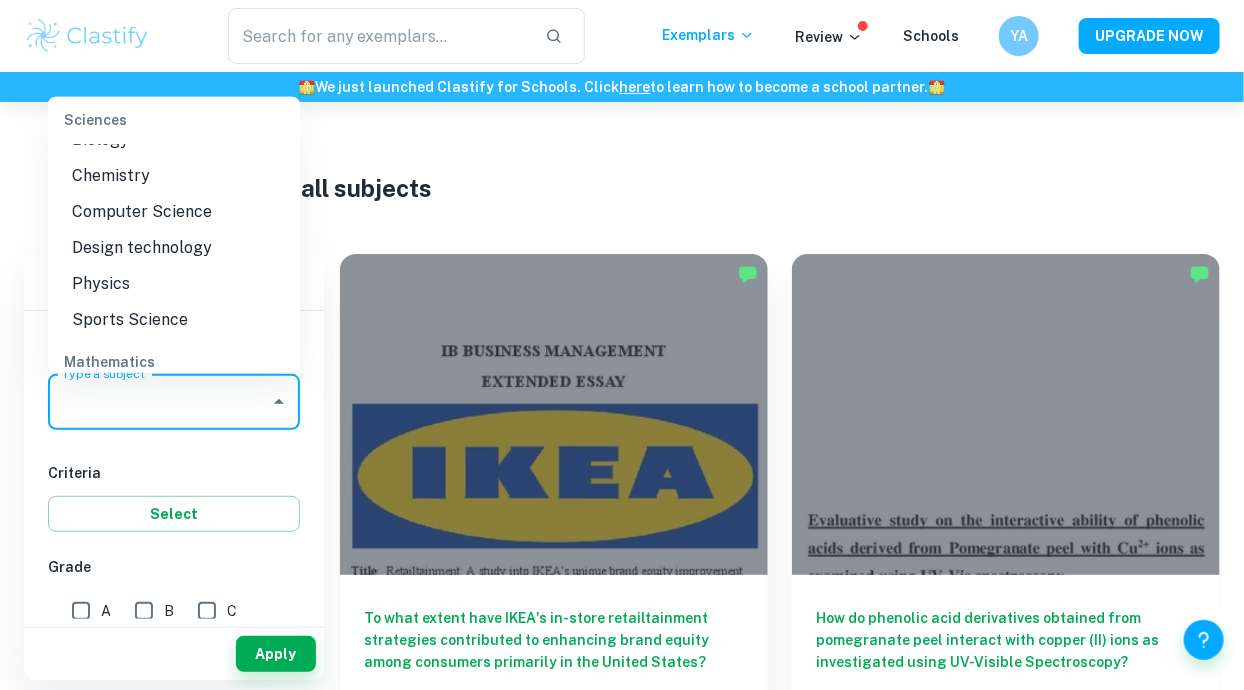 click on "Physics" at bounding box center (174, 285) 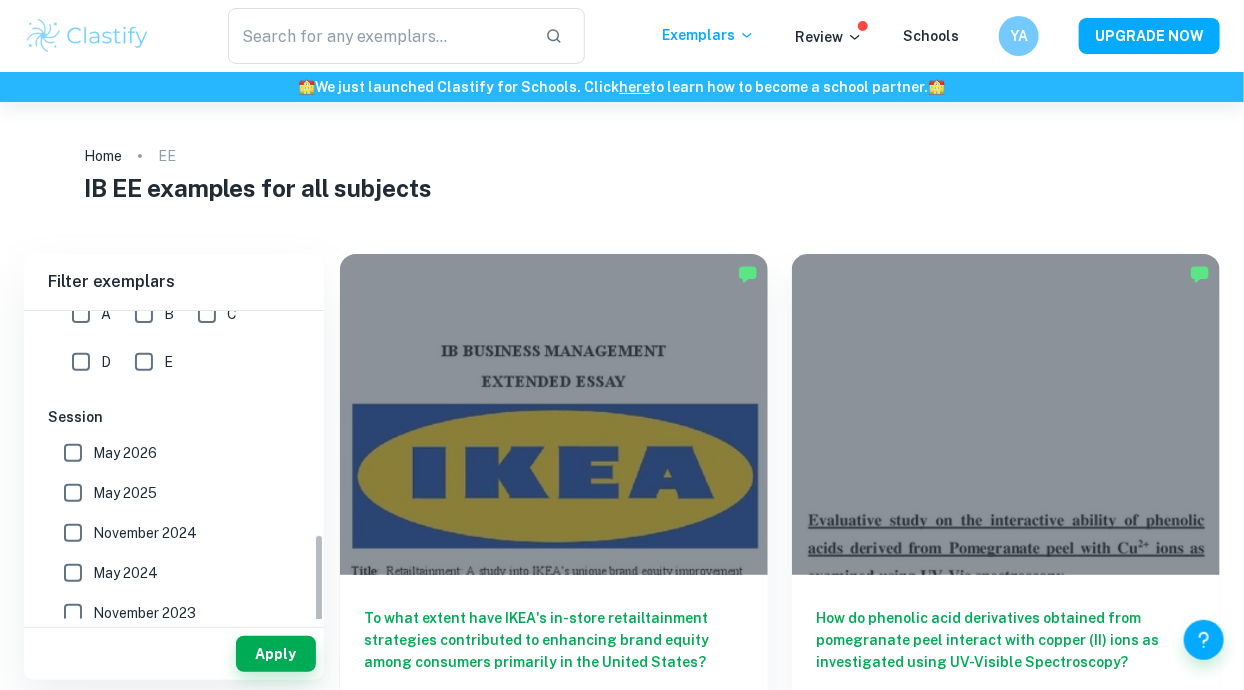 scroll, scrollTop: 655, scrollLeft: 0, axis: vertical 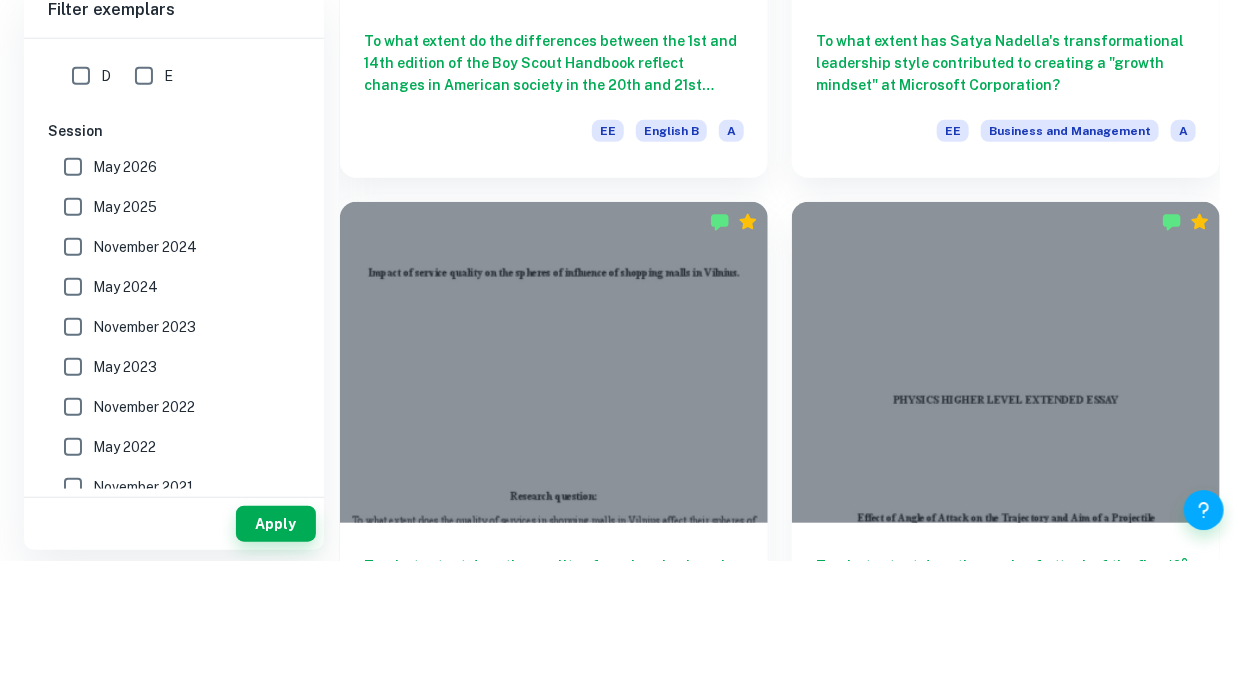 click on "IB College Category IA EE TOK Notes Subject Type a subject Physics Type a subject Criteria Select Grade A B C D E Session May 2026 May 2025 November 2024 May 2024 November 2023 May 2023 November 2022 May 2022 November 2021 May 2021 Other" at bounding box center [174, 187] 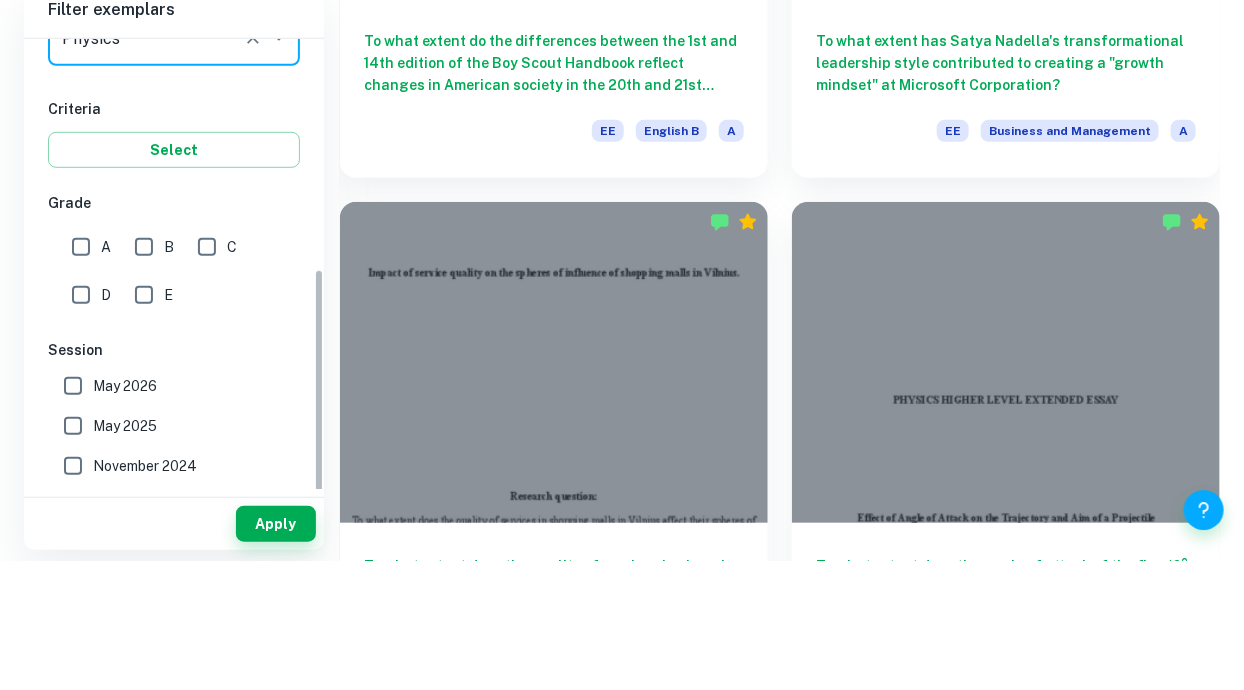 scroll, scrollTop: 512, scrollLeft: 0, axis: vertical 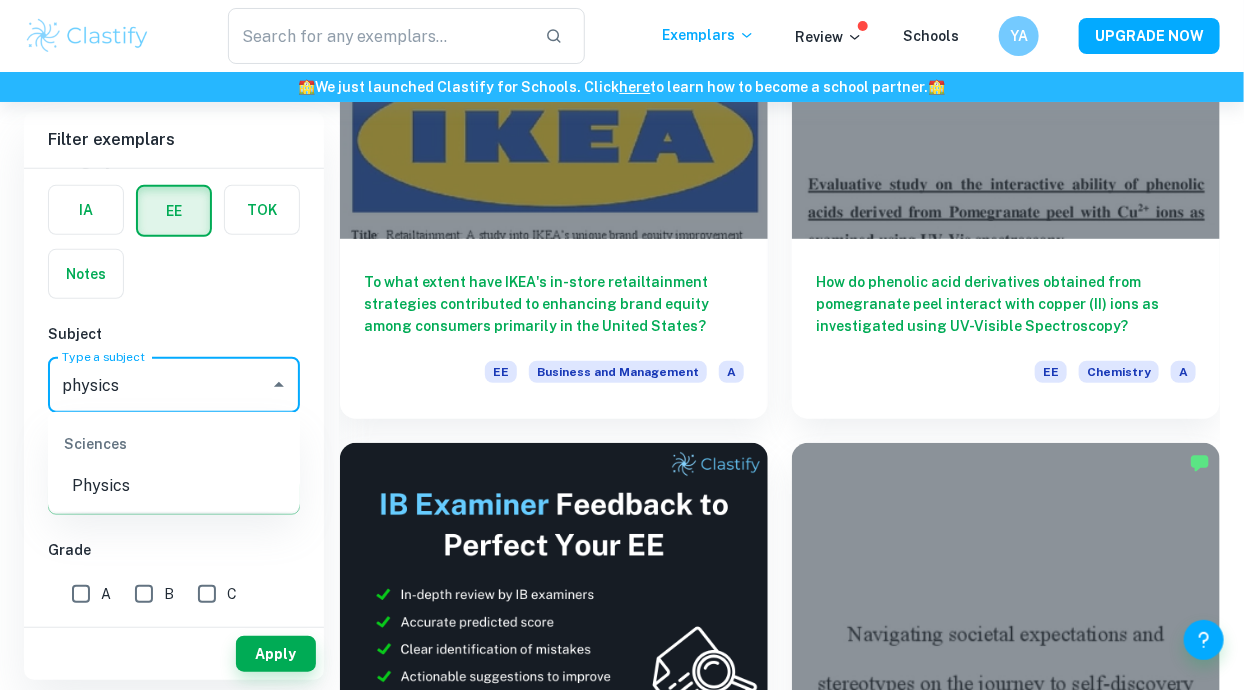 click on "Physics" at bounding box center (174, 486) 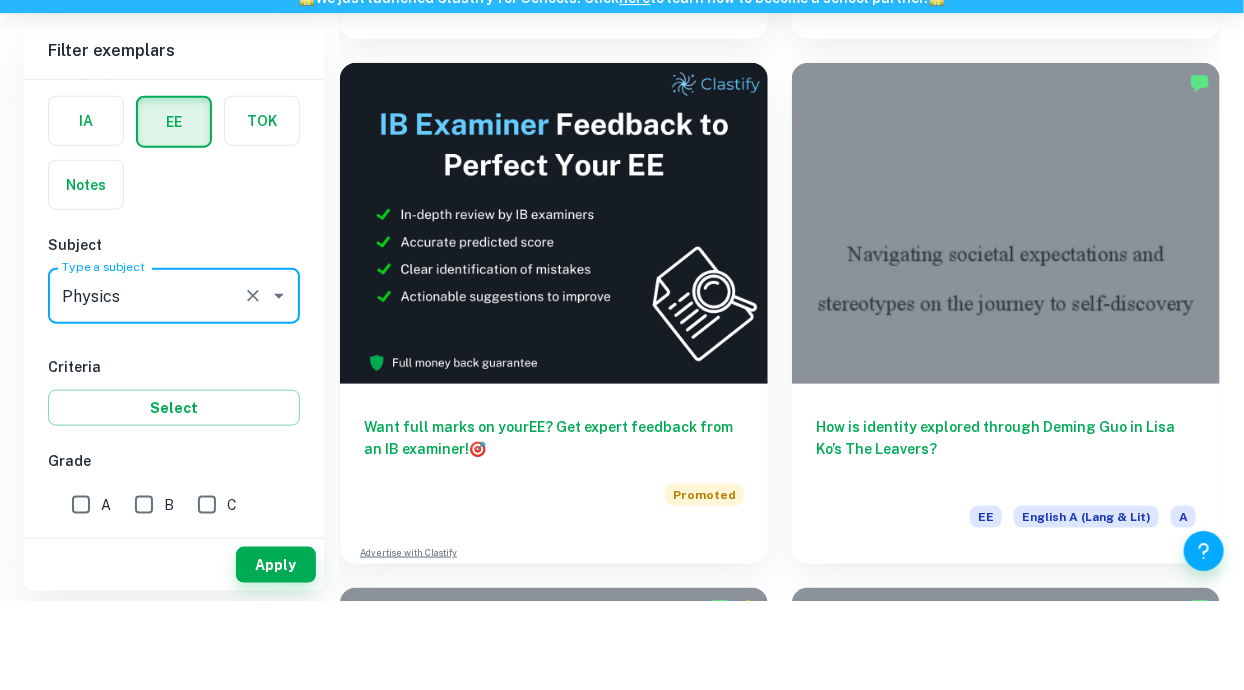scroll, scrollTop: 629, scrollLeft: 0, axis: vertical 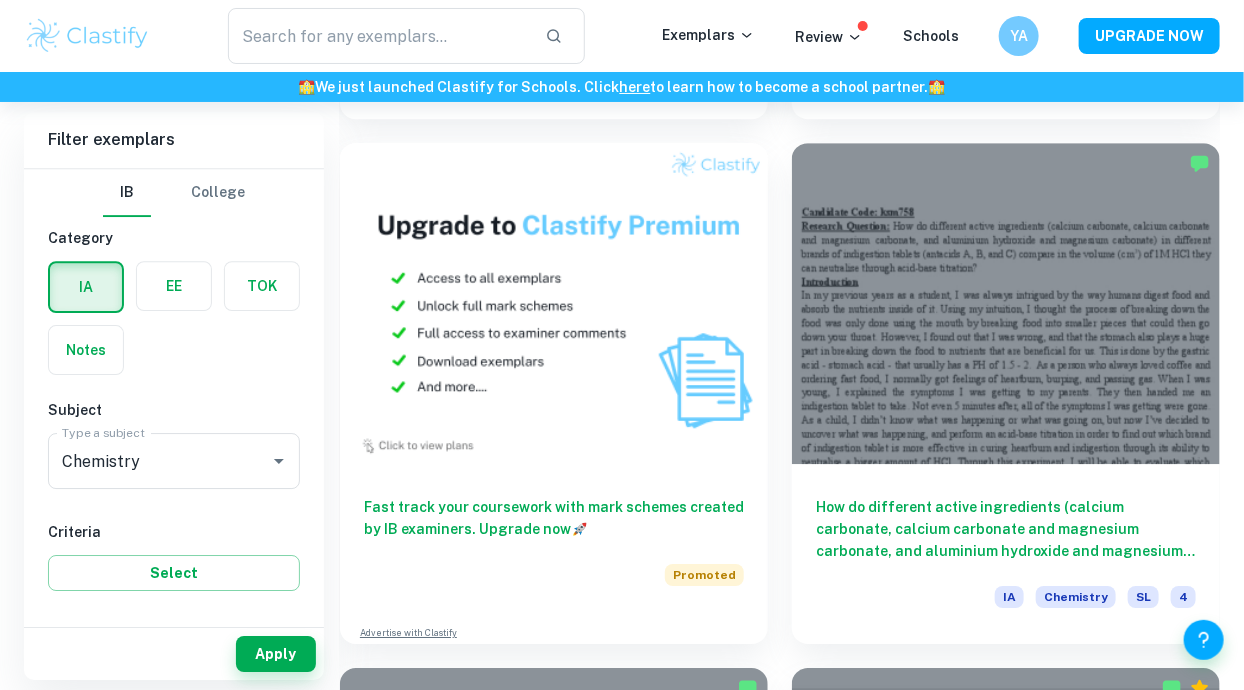 checkbox on "true" 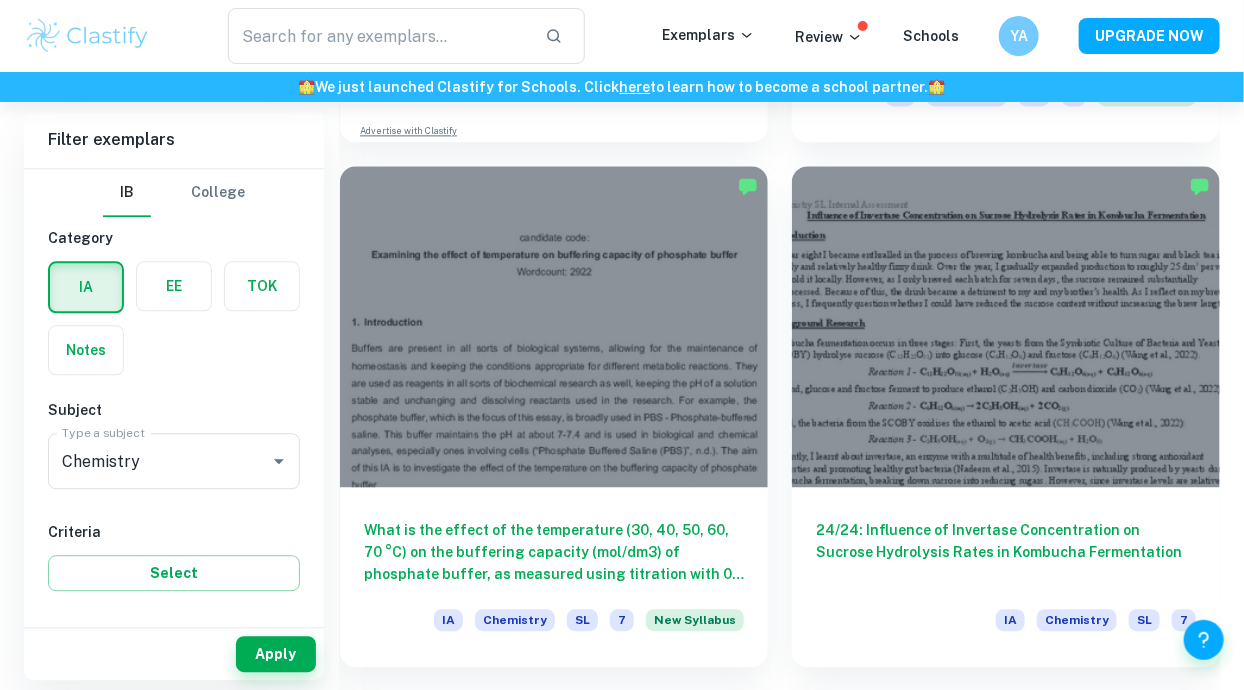 scroll, scrollTop: 1623, scrollLeft: 0, axis: vertical 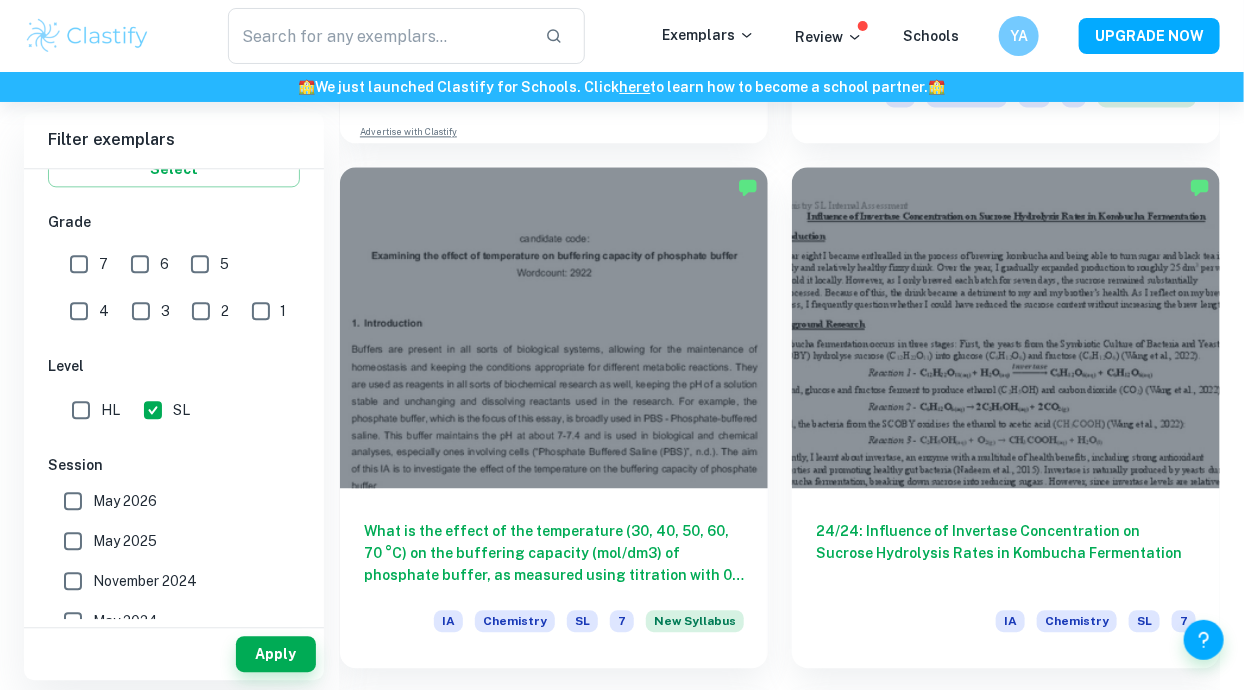 click on "7" at bounding box center [79, 264] 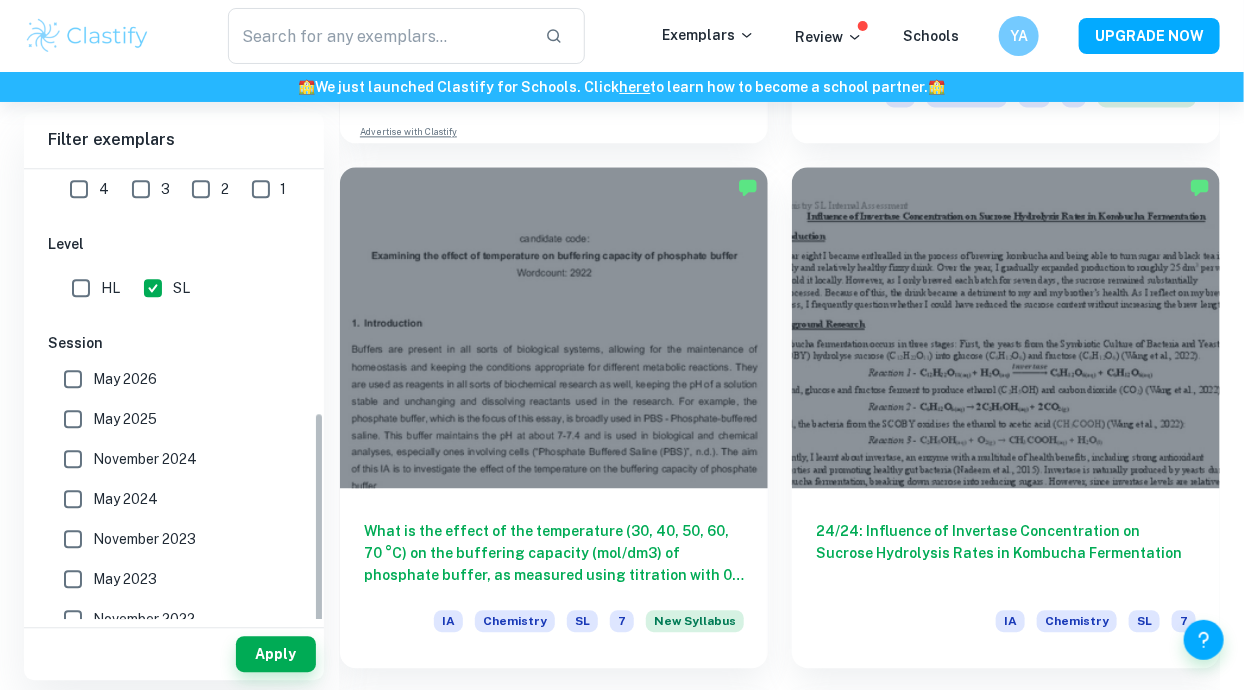 scroll, scrollTop: 541, scrollLeft: 0, axis: vertical 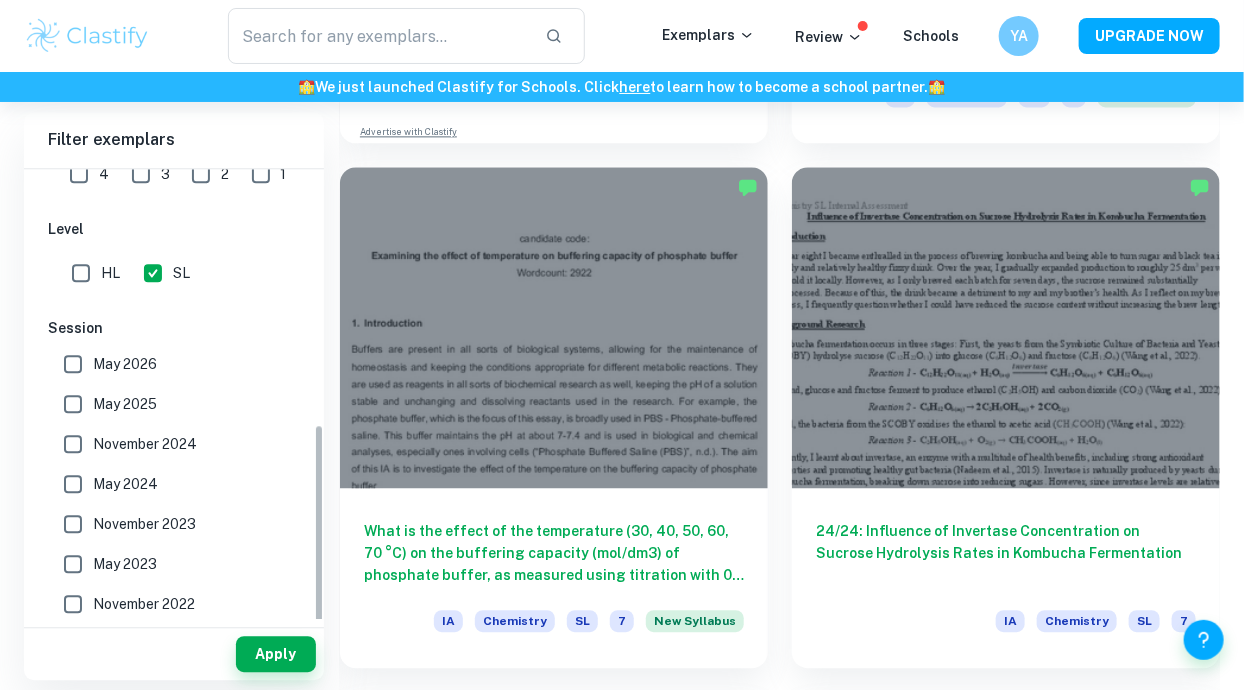 click on "May 2026" at bounding box center (73, 364) 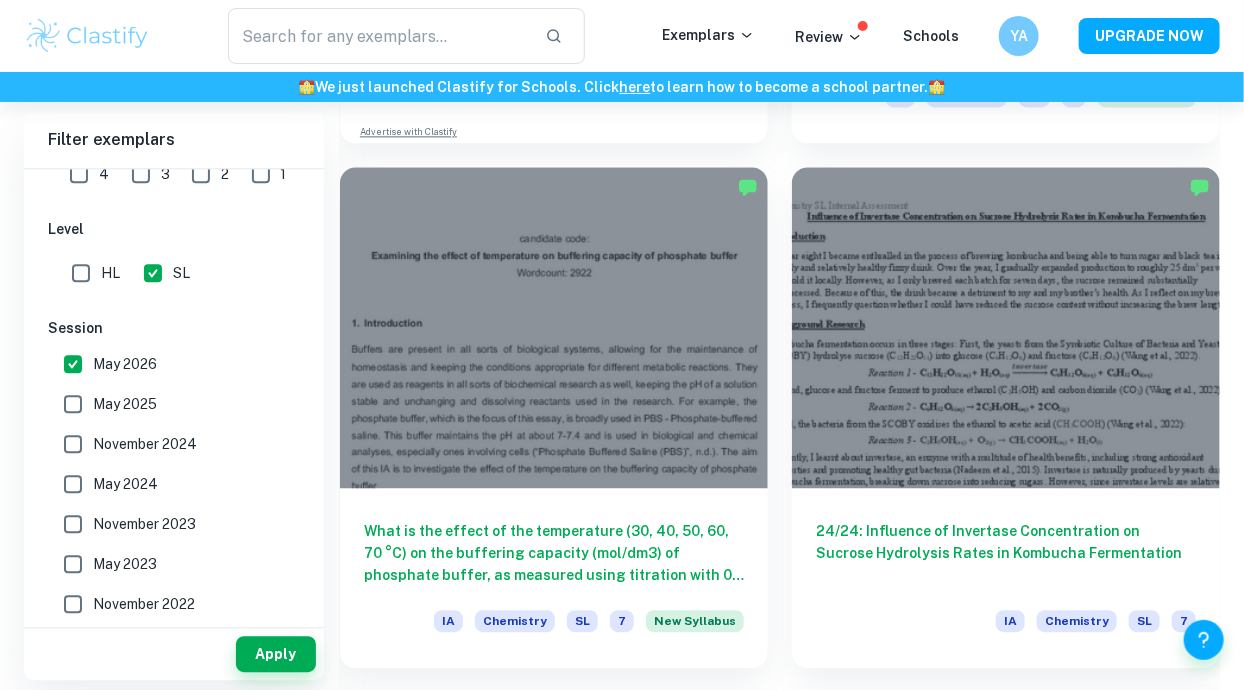 click on "May 2025" at bounding box center [73, 404] 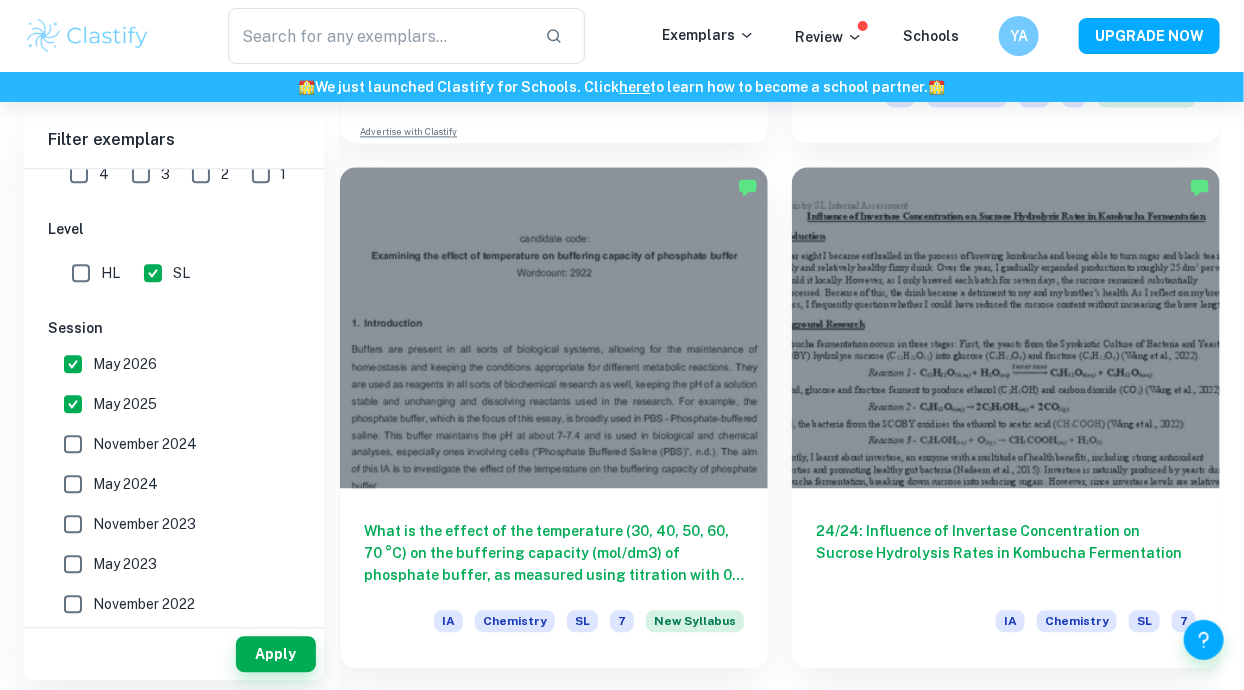click on "May 2024" at bounding box center [73, 484] 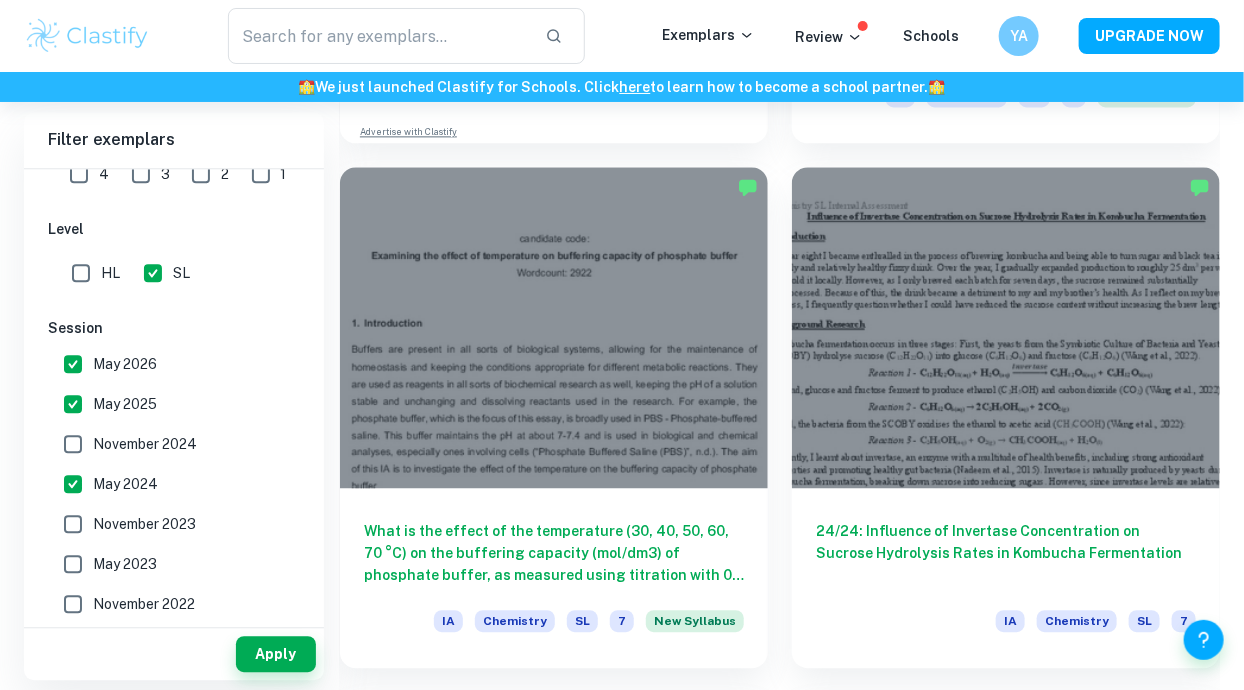 click on "November 2024" at bounding box center [73, 444] 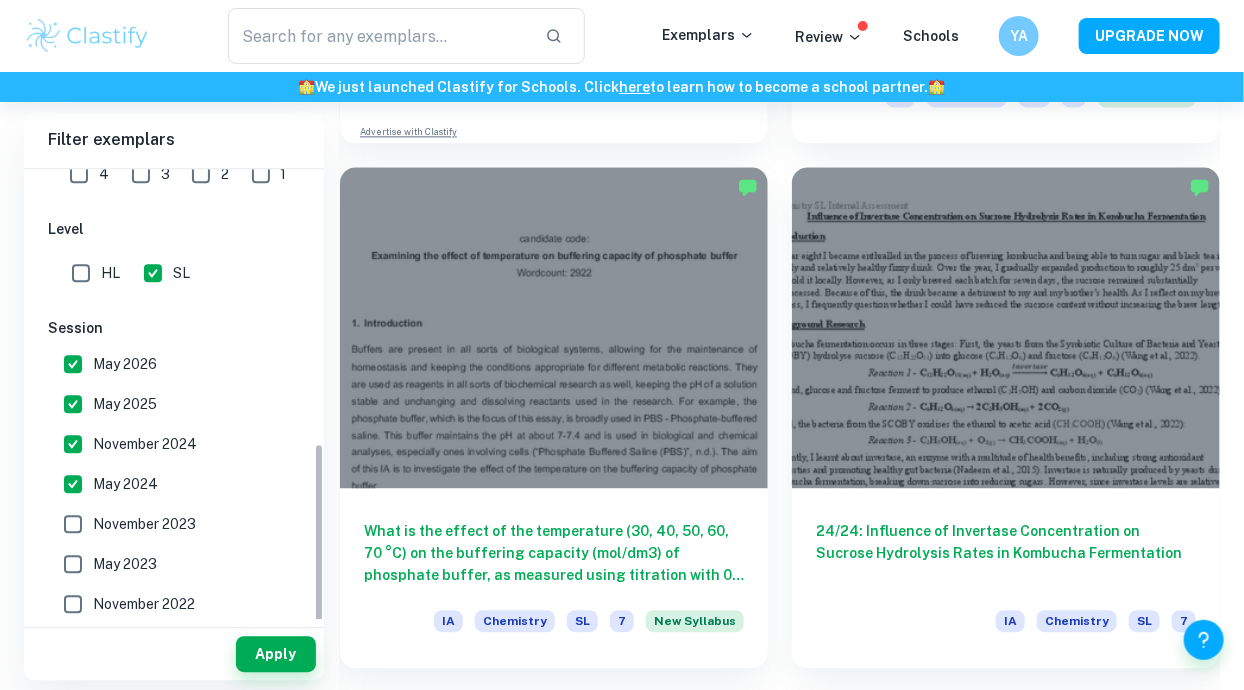scroll, scrollTop: 608, scrollLeft: 0, axis: vertical 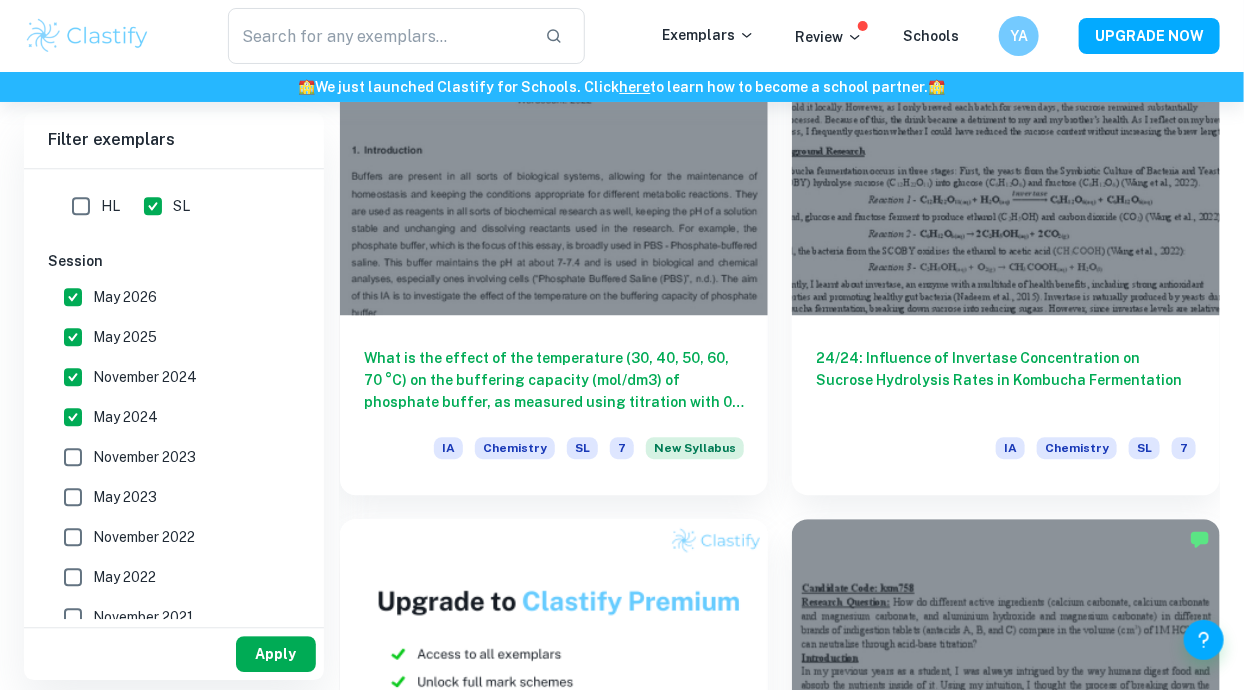 click on "Apply" at bounding box center (276, 654) 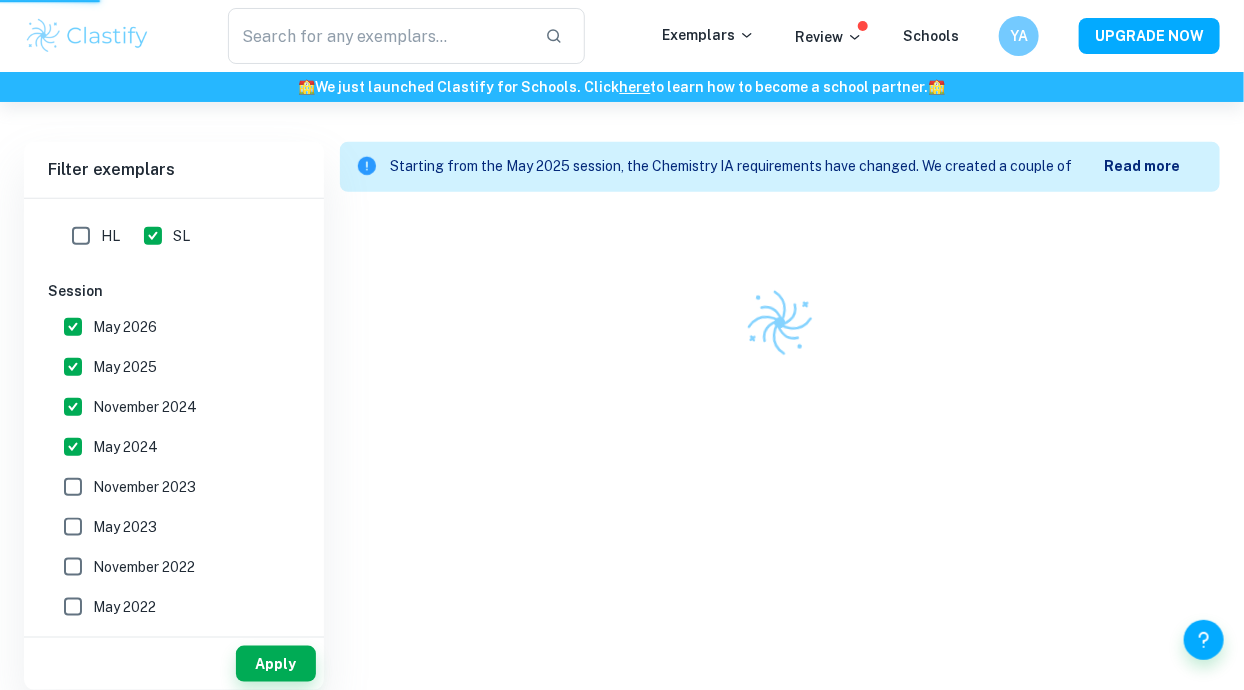scroll, scrollTop: 522, scrollLeft: 0, axis: vertical 